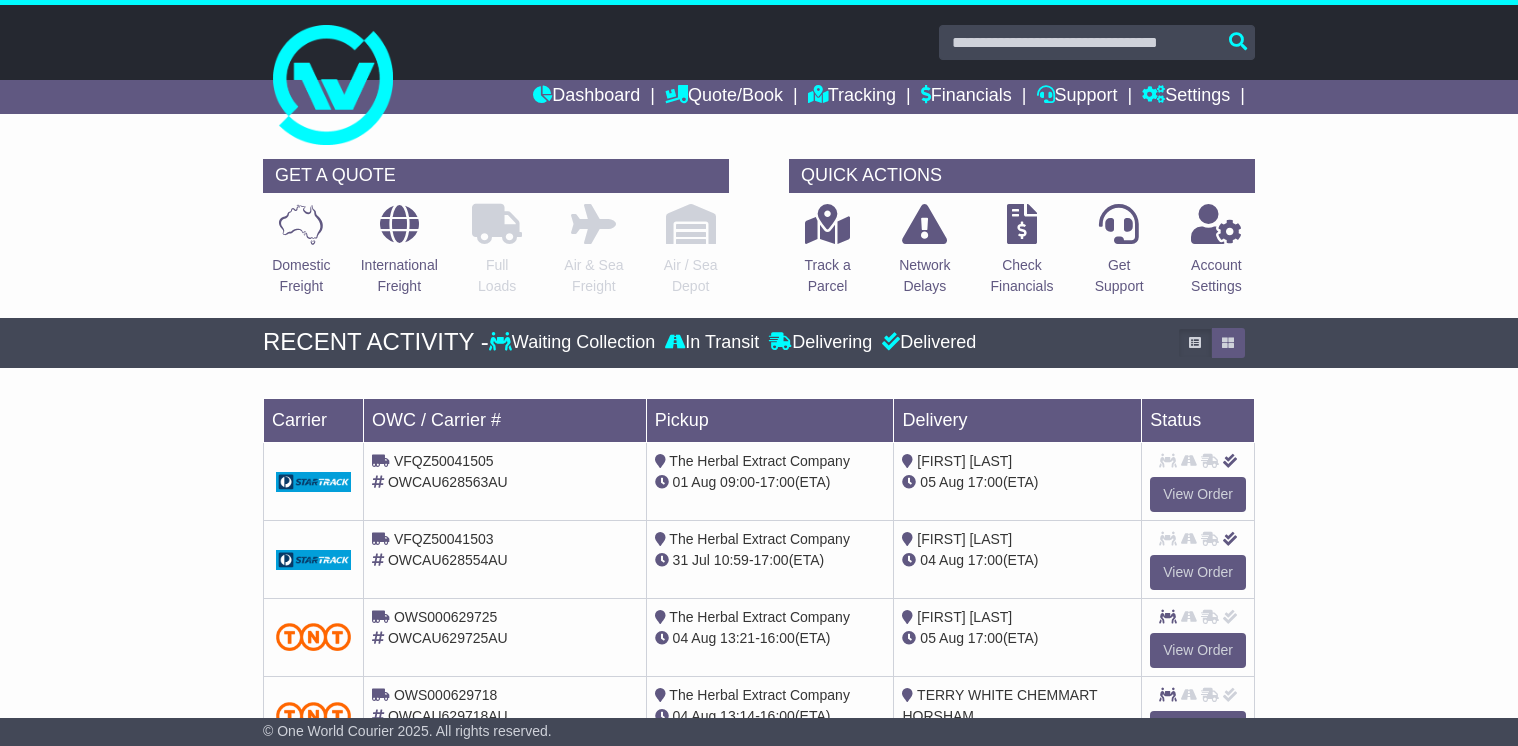 scroll, scrollTop: 436, scrollLeft: 0, axis: vertical 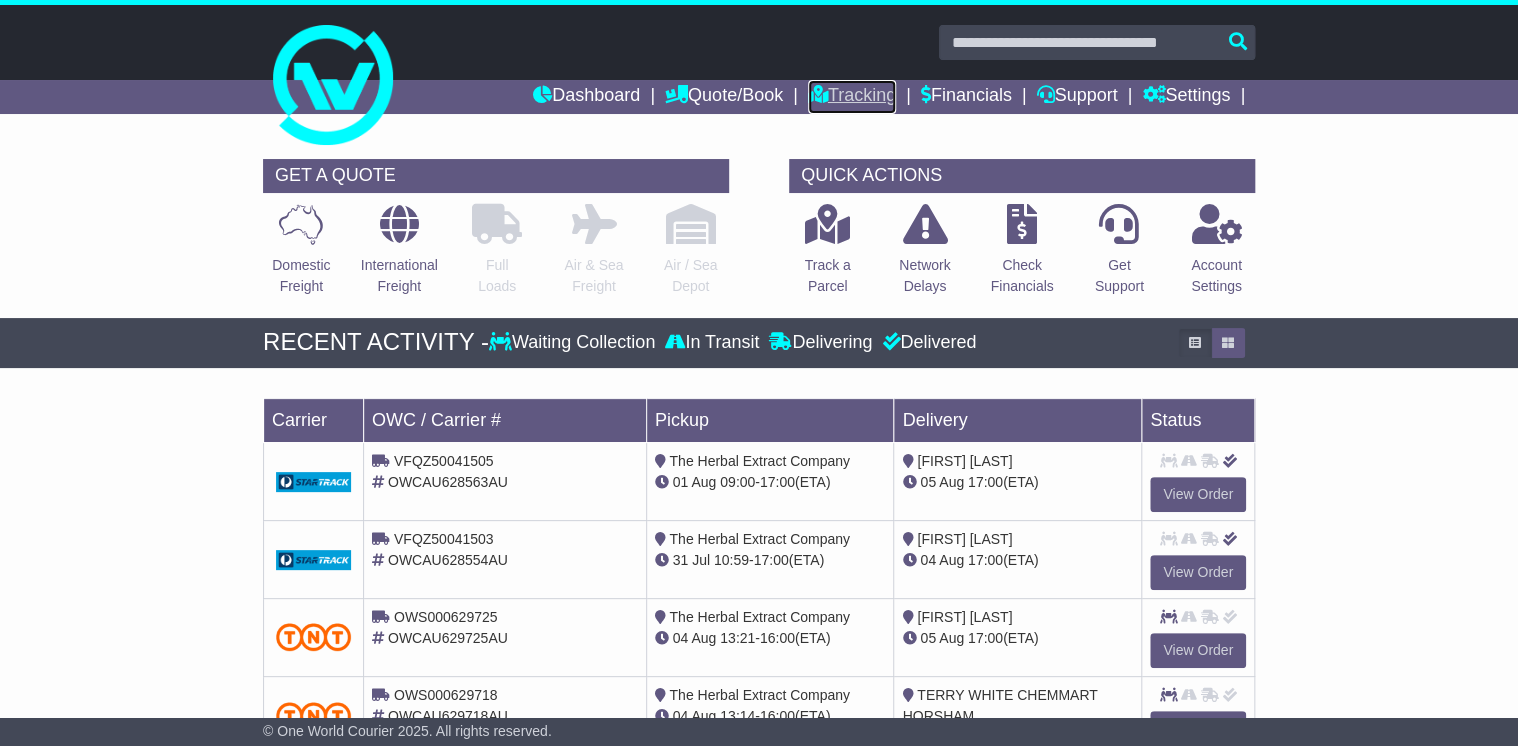 click on "Tracking" at bounding box center [852, 97] 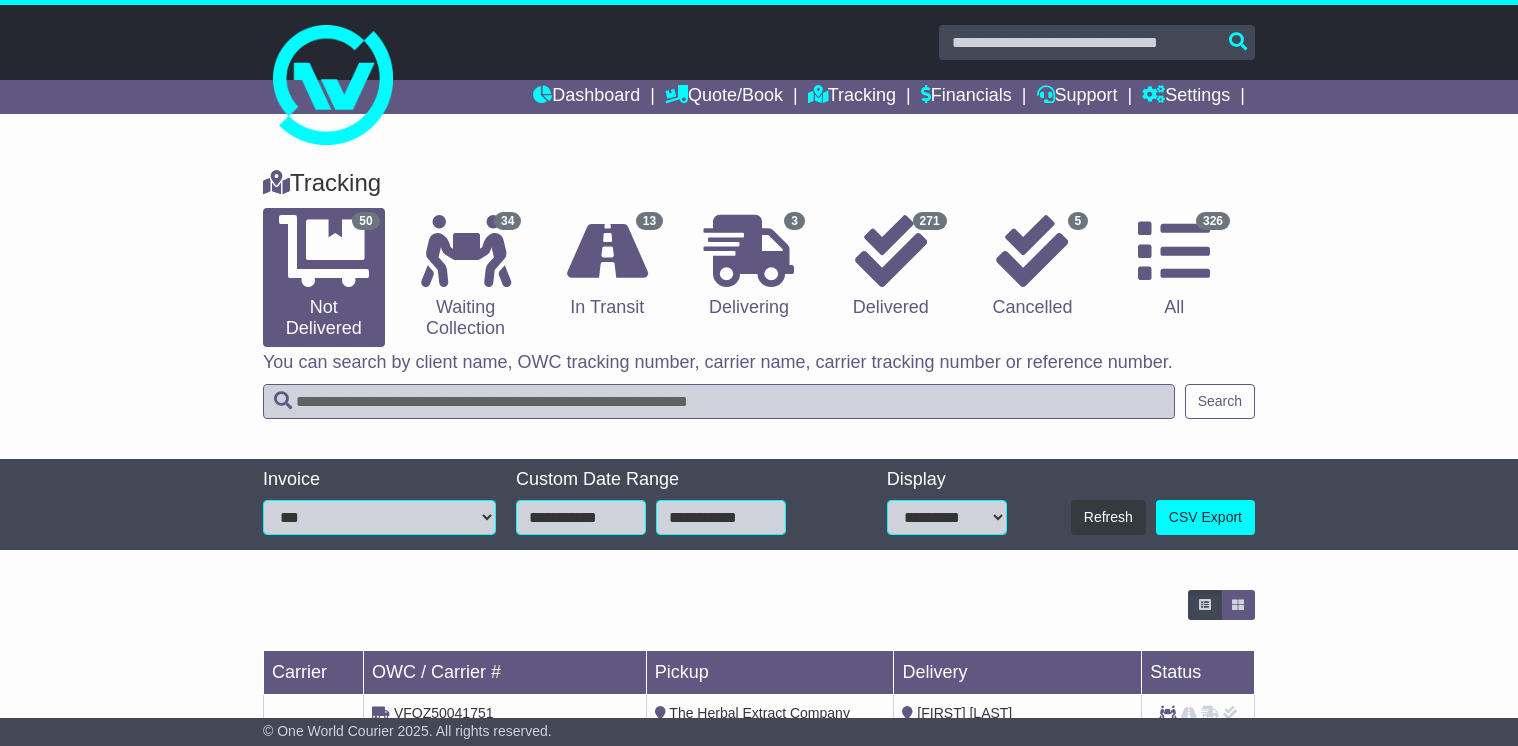 scroll, scrollTop: 0, scrollLeft: 0, axis: both 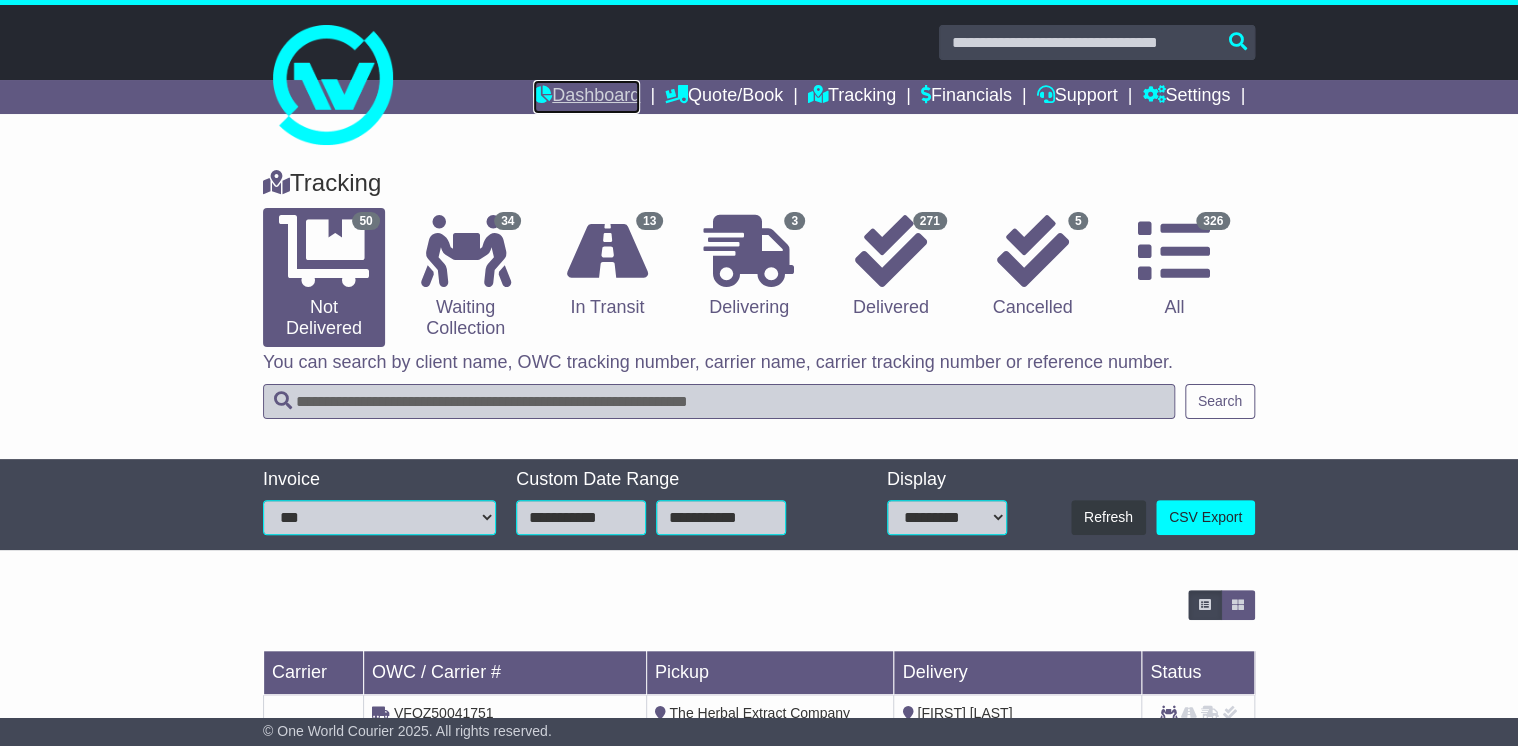 click on "Dashboard" at bounding box center (586, 97) 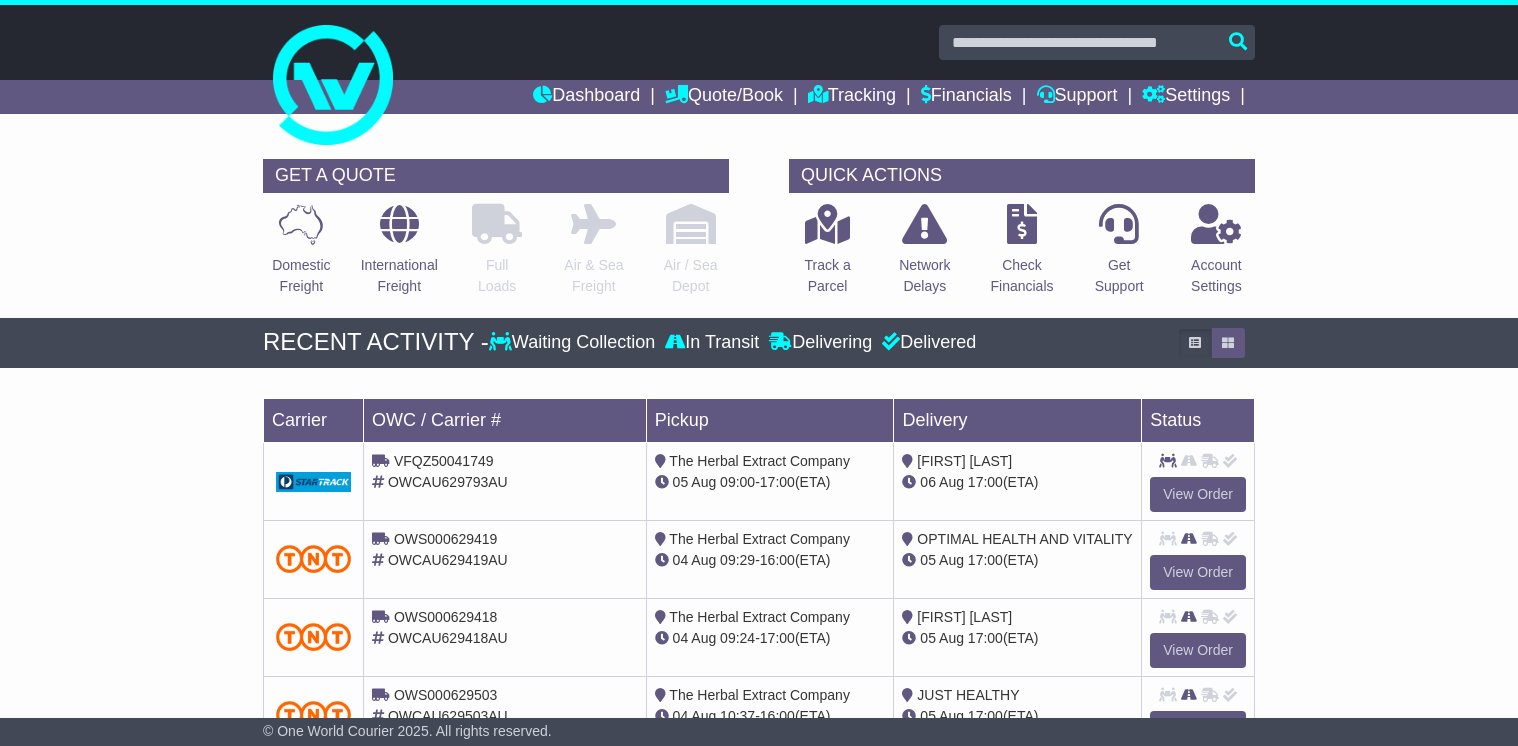 scroll, scrollTop: 0, scrollLeft: 0, axis: both 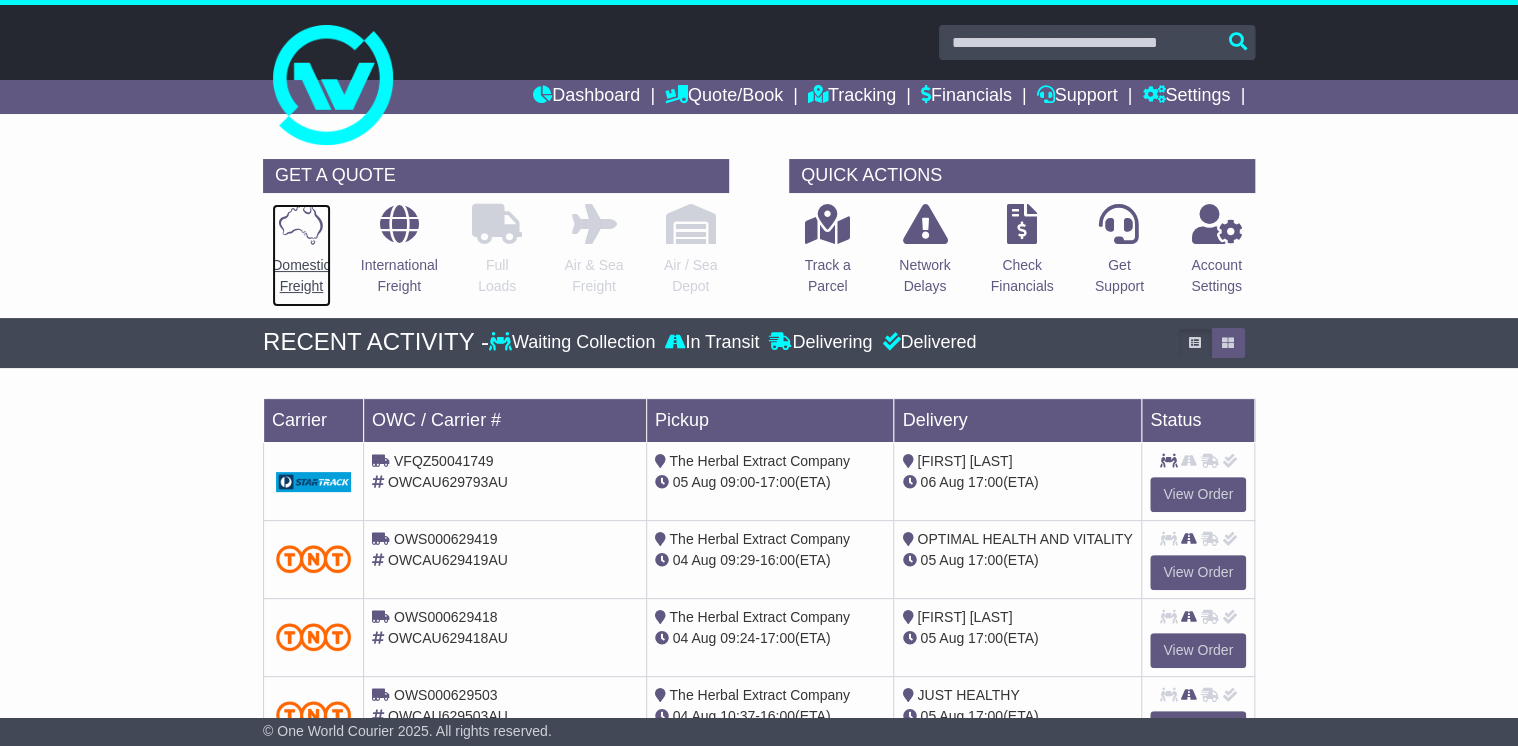 click on "Domestic Freight" at bounding box center [301, 255] 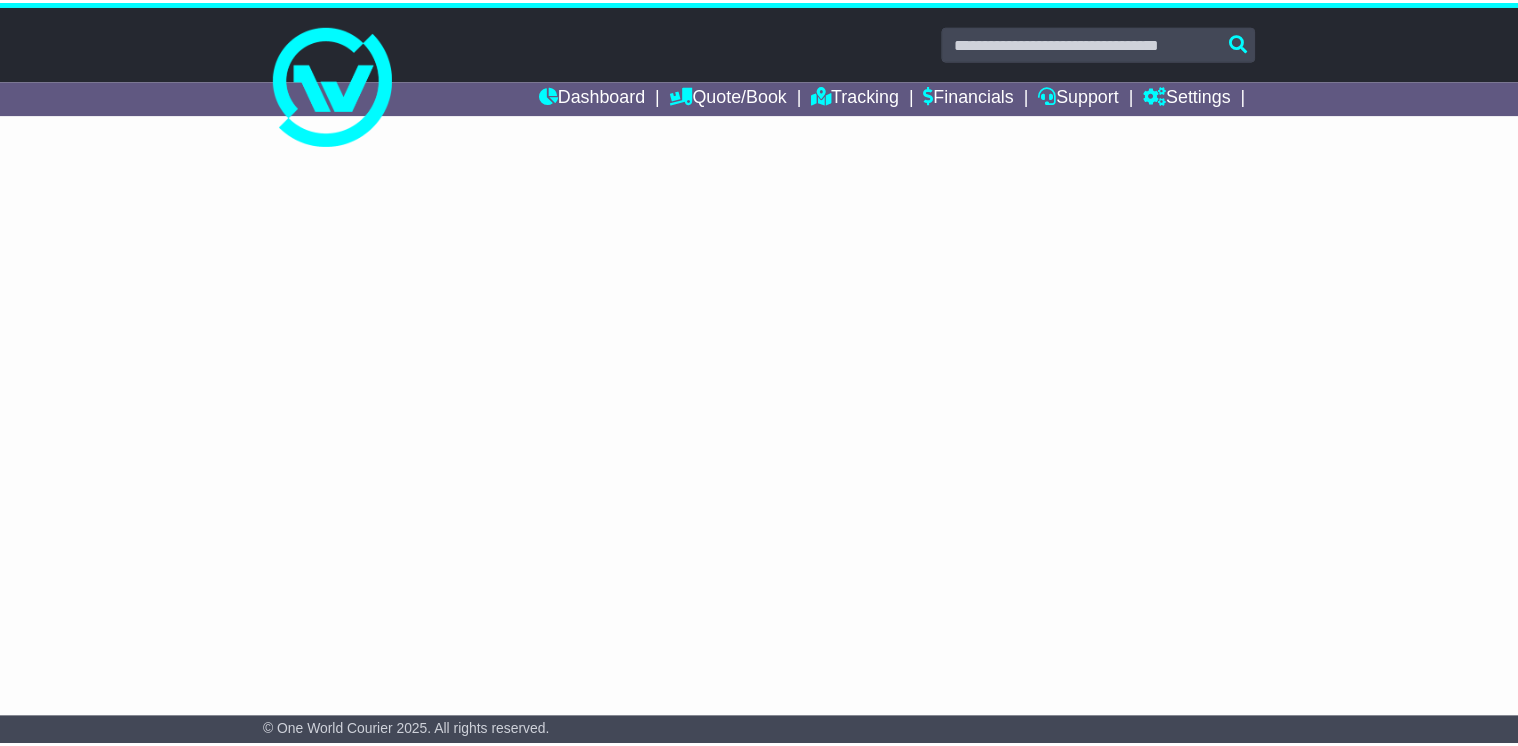 scroll, scrollTop: 0, scrollLeft: 0, axis: both 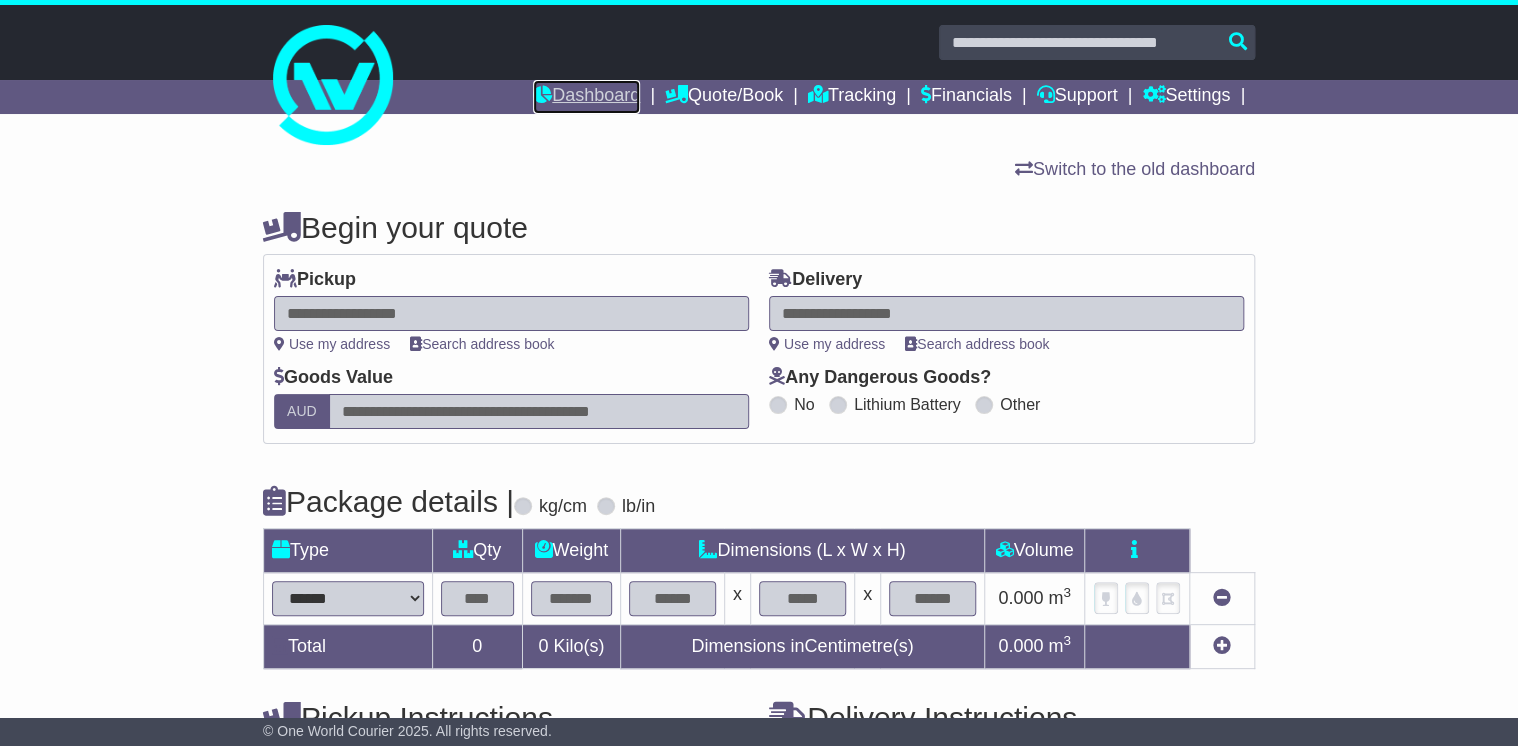 click on "Dashboard" at bounding box center [586, 97] 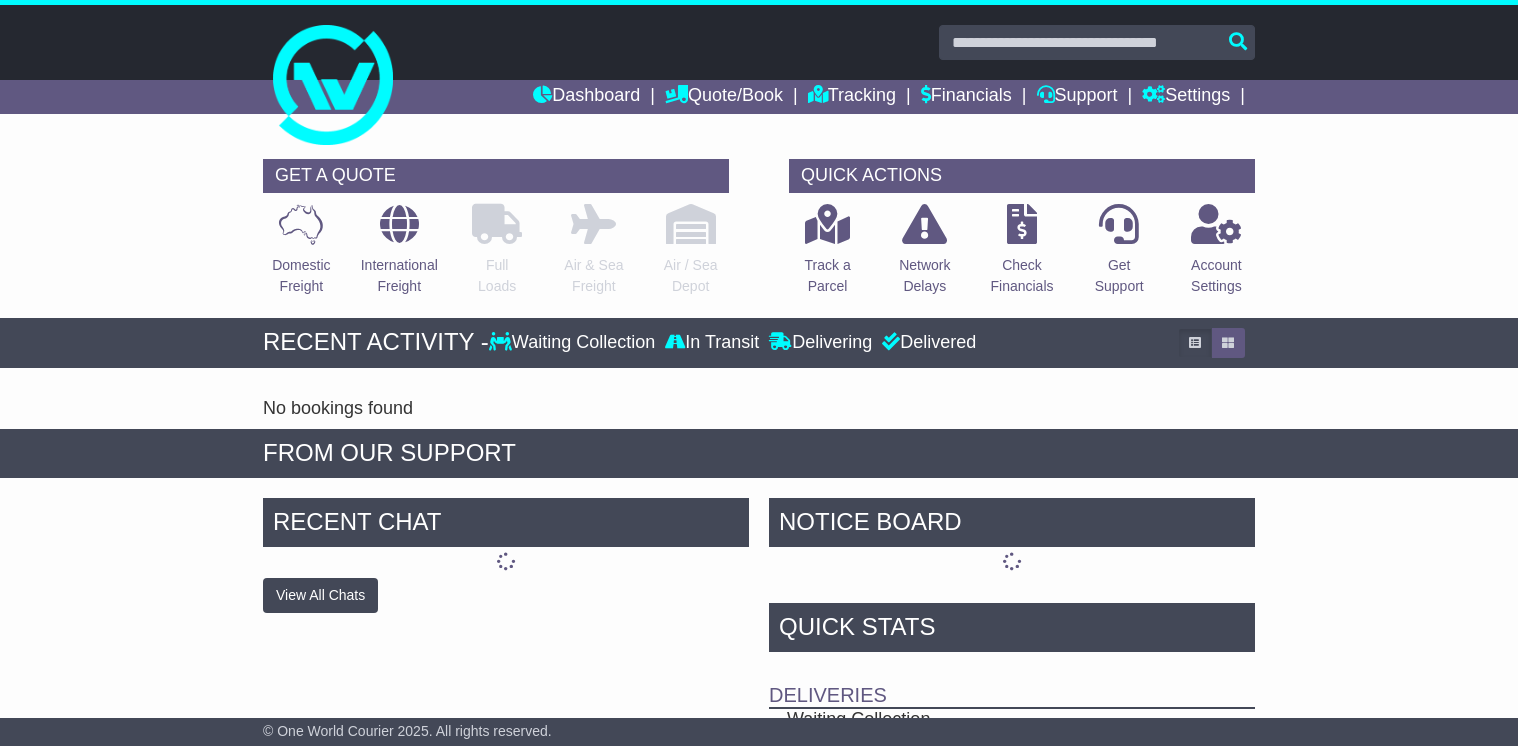 scroll, scrollTop: 0, scrollLeft: 0, axis: both 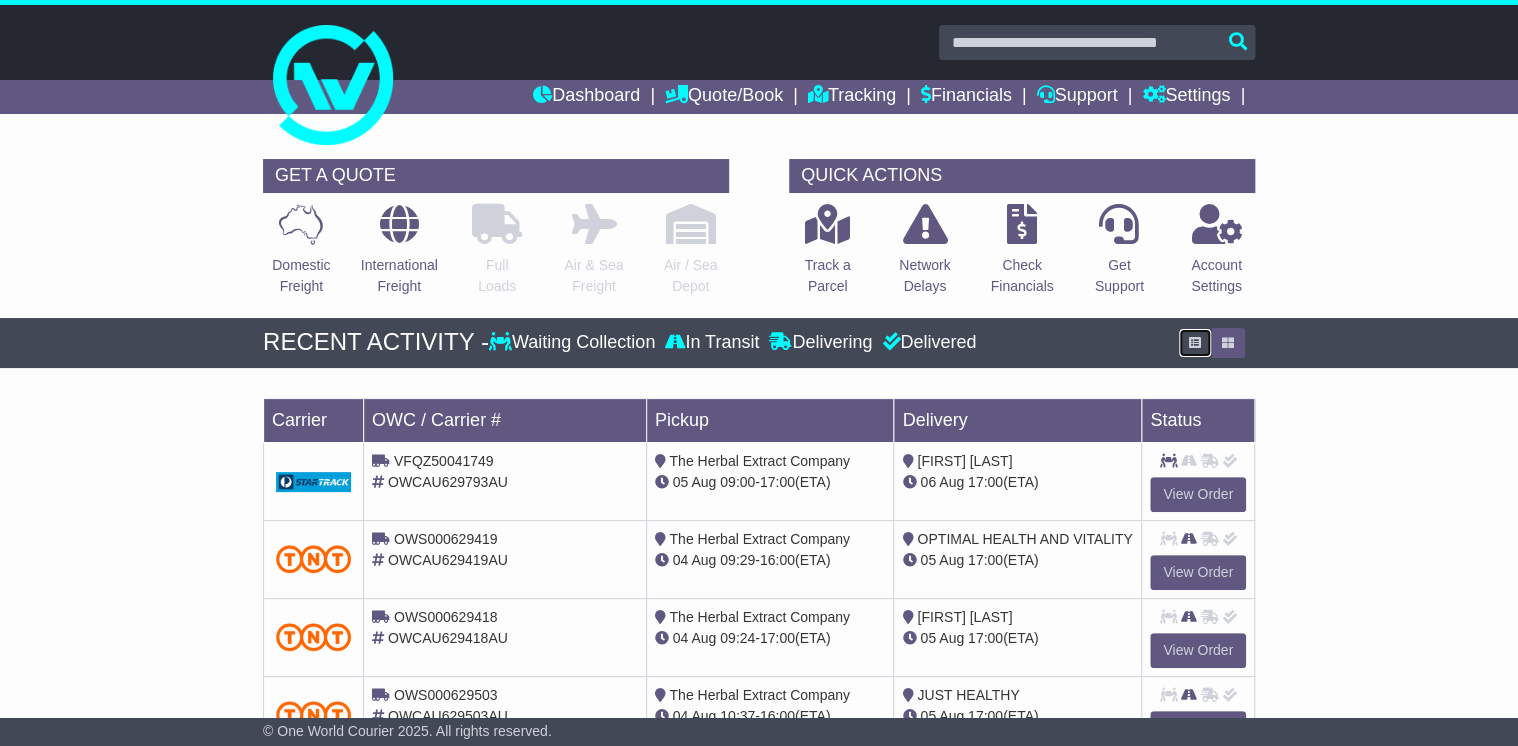 click at bounding box center [1195, 343] 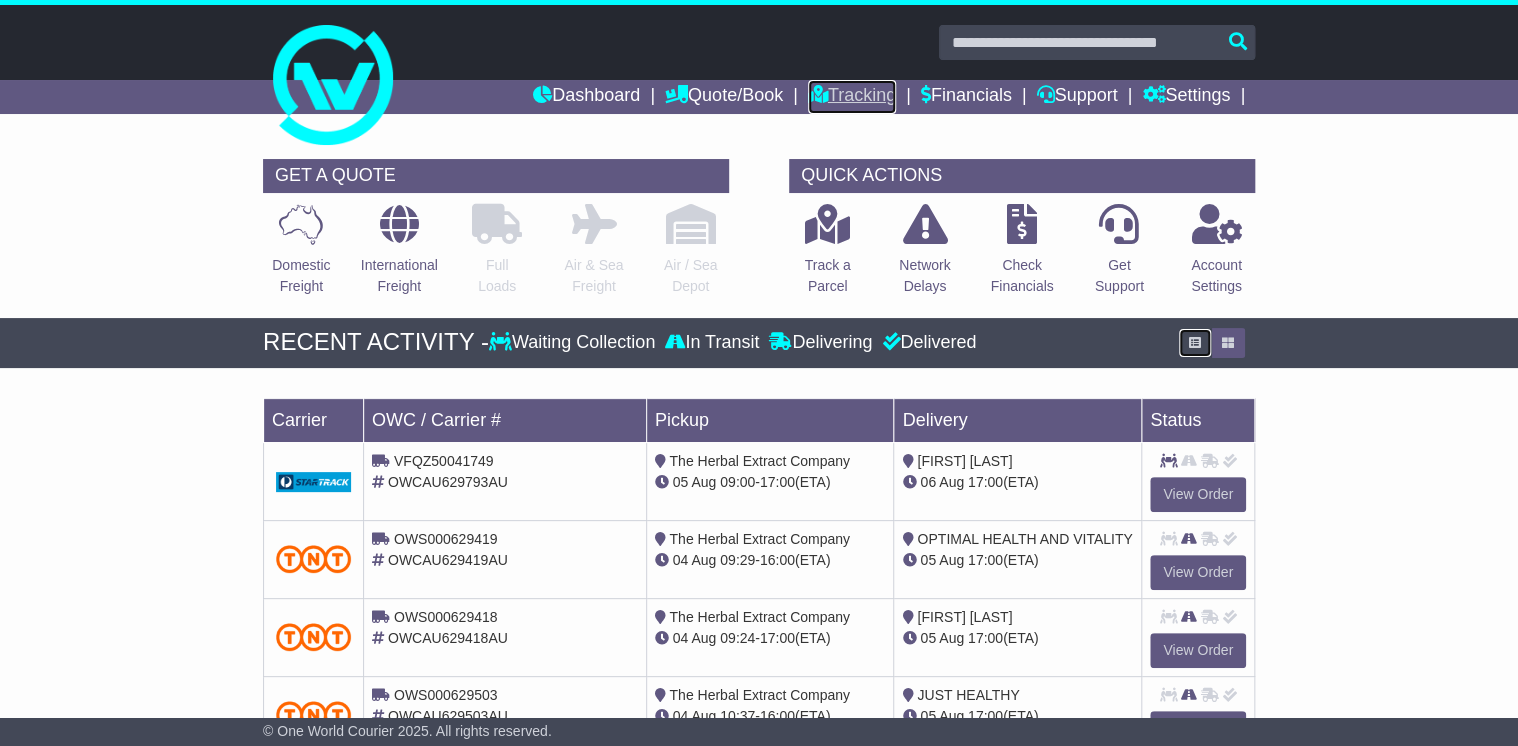click on "Tracking" at bounding box center [852, 97] 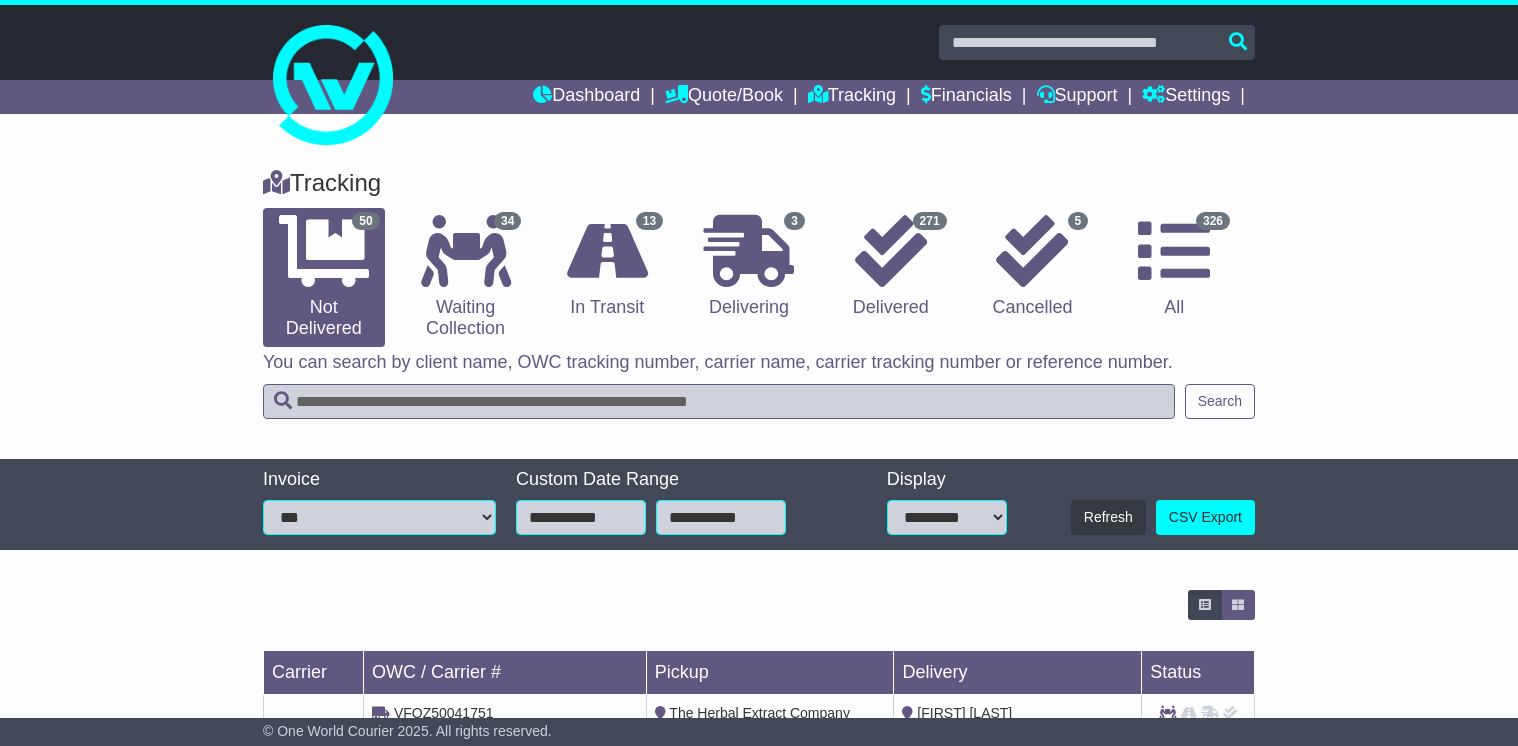 scroll, scrollTop: 0, scrollLeft: 0, axis: both 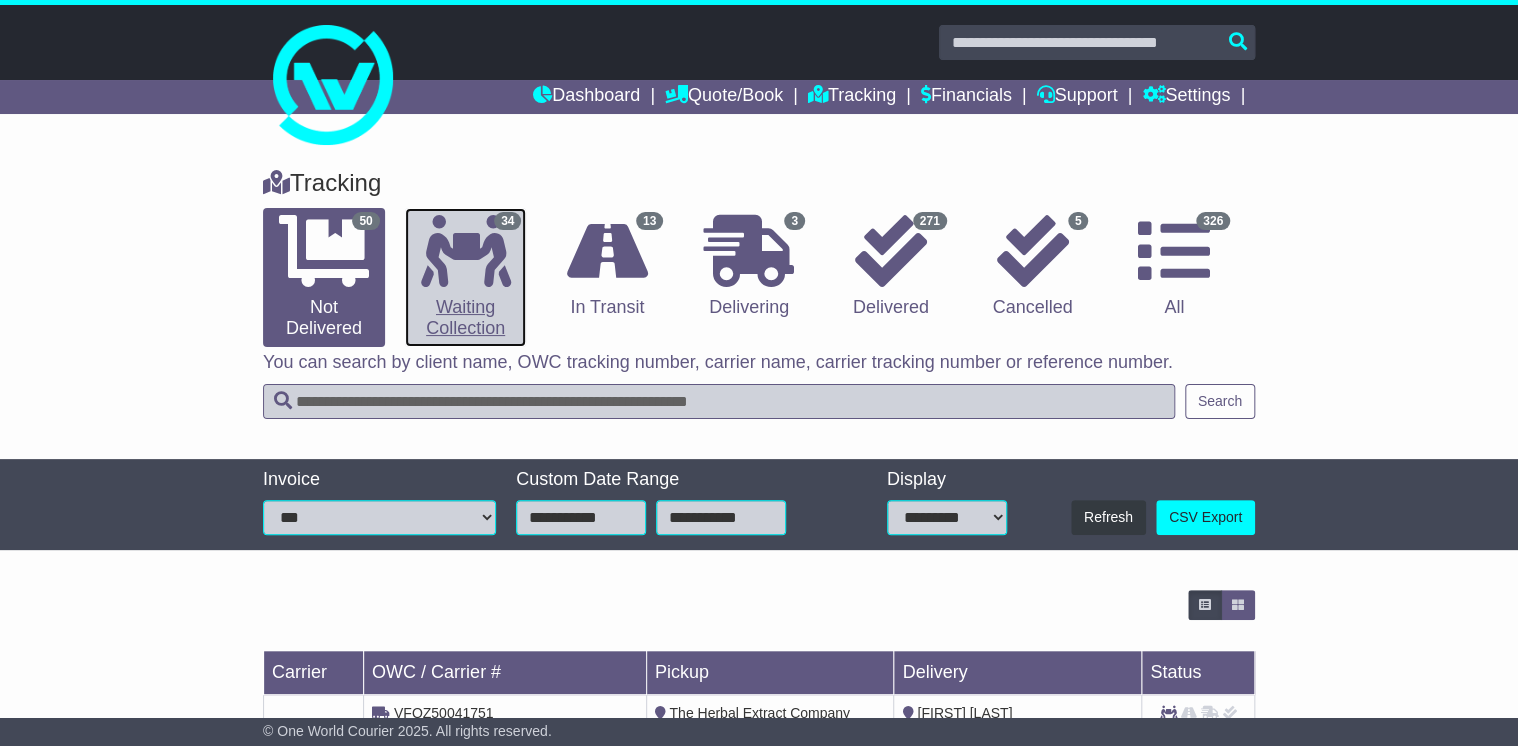 click at bounding box center [466, 251] 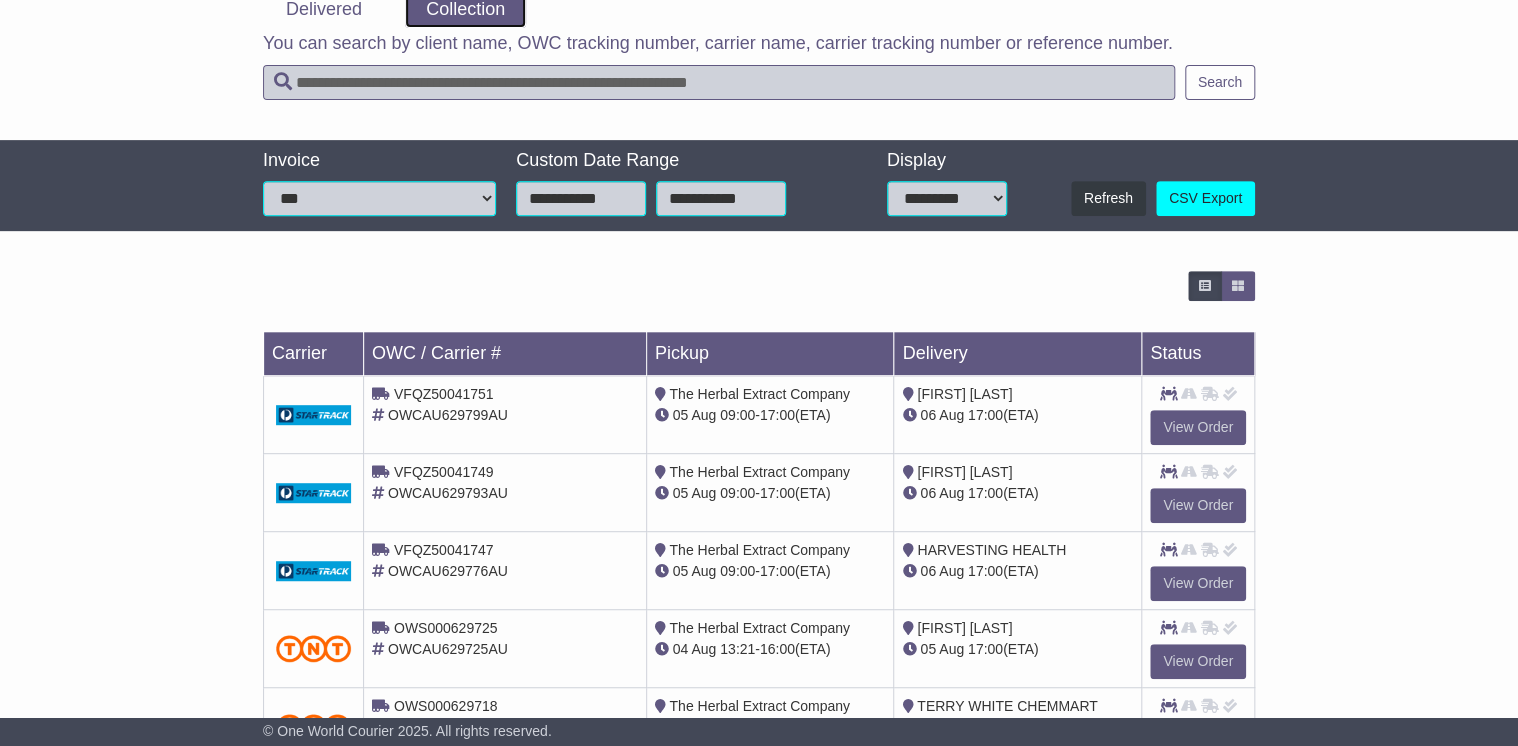 scroll, scrollTop: 320, scrollLeft: 0, axis: vertical 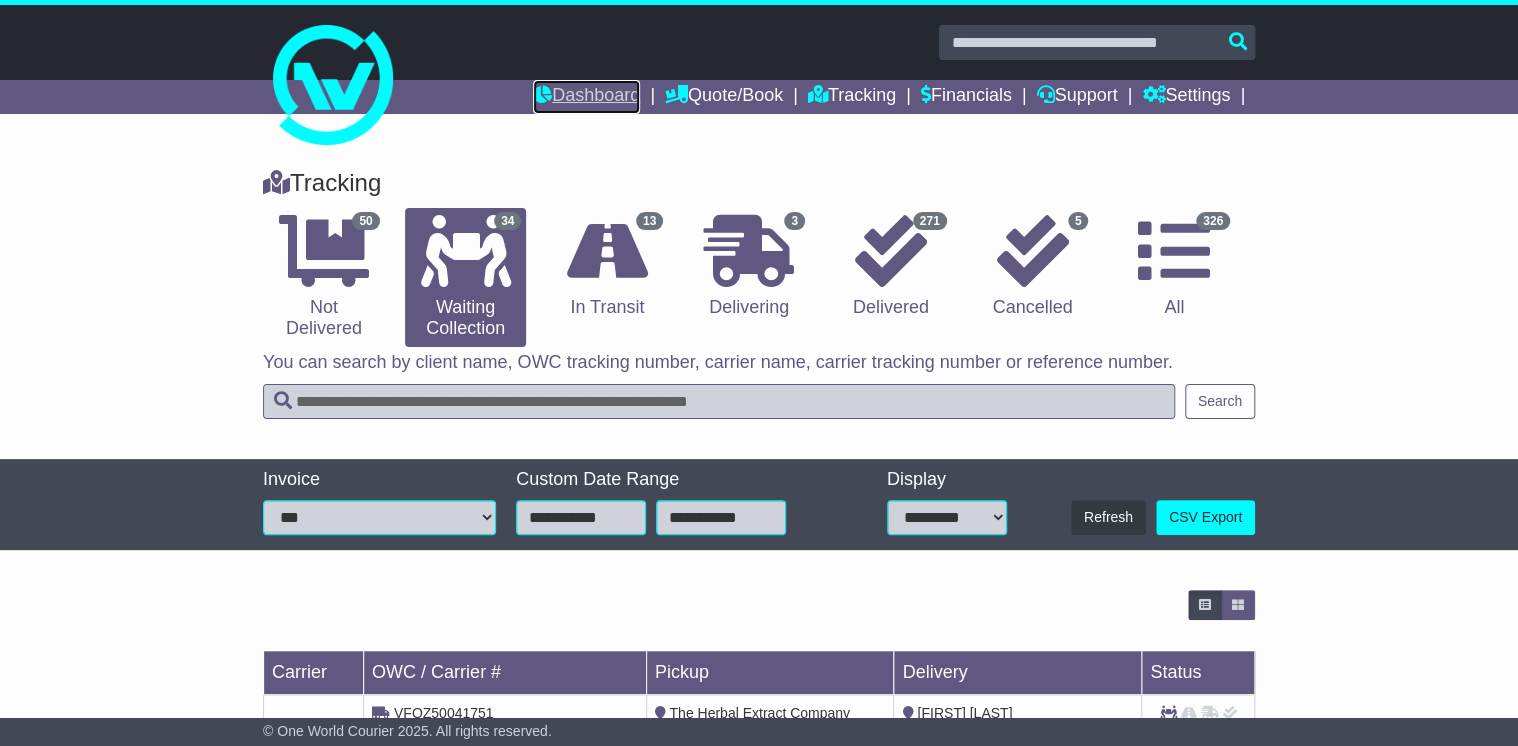 click on "Dashboard" at bounding box center [586, 97] 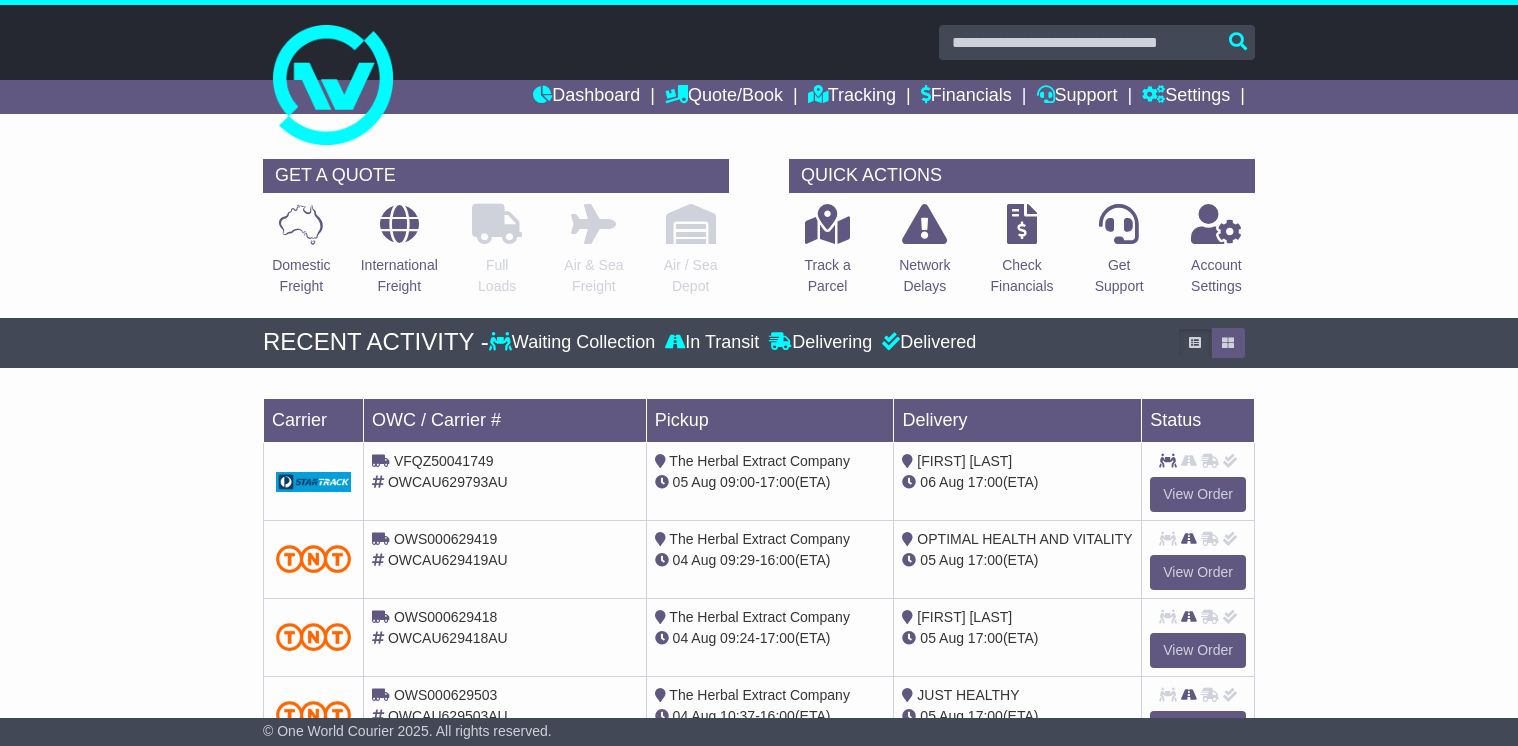 scroll, scrollTop: 0, scrollLeft: 0, axis: both 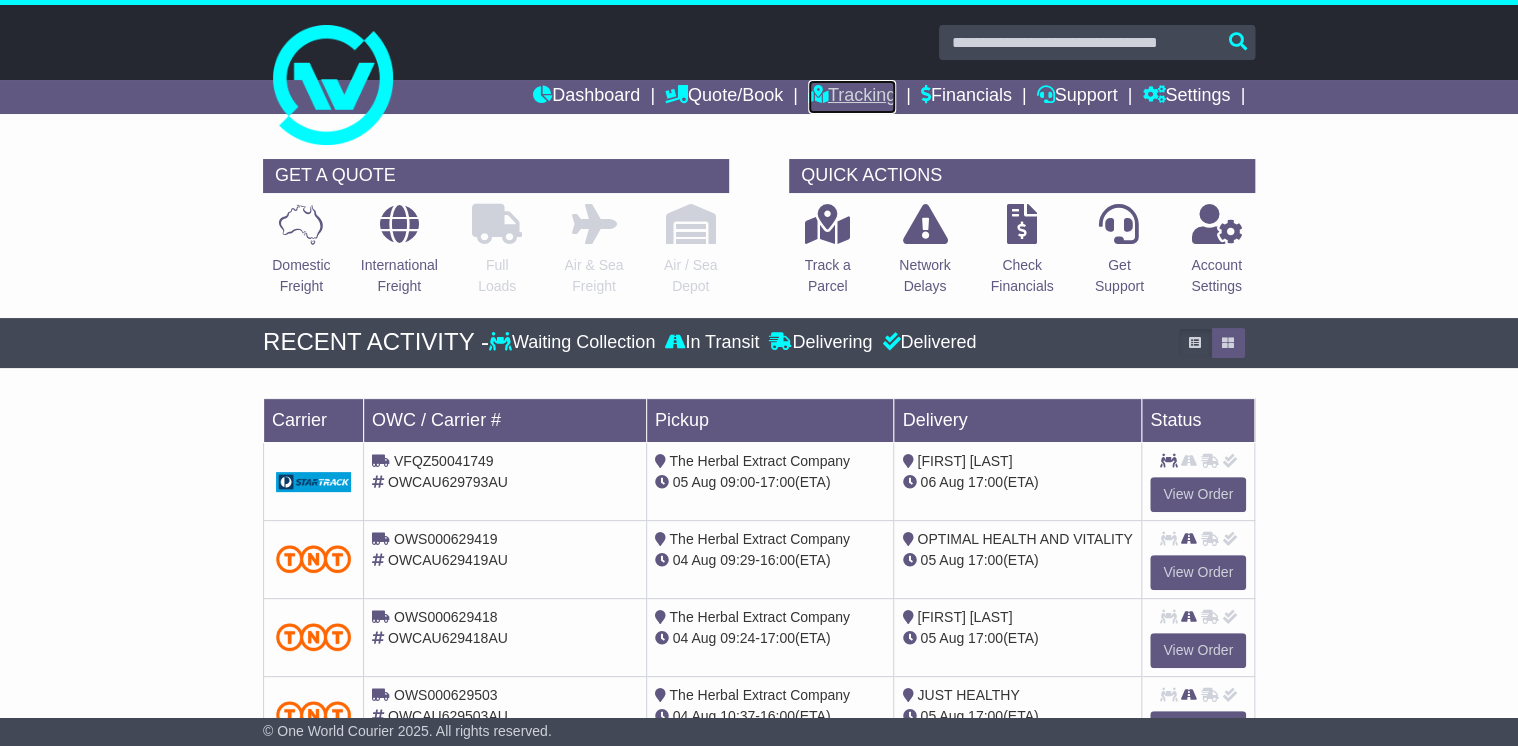 click on "Tracking" at bounding box center (852, 97) 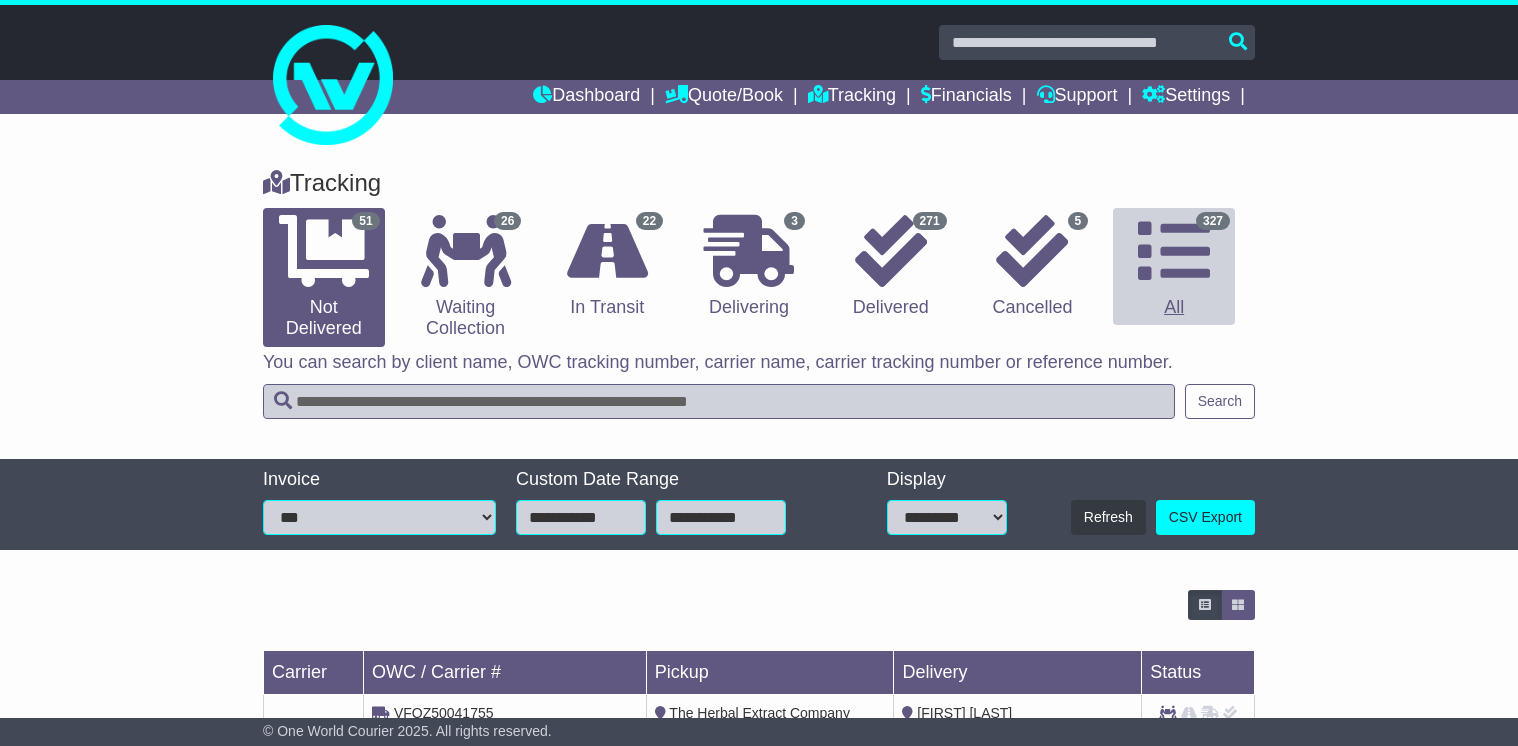 scroll, scrollTop: 0, scrollLeft: 0, axis: both 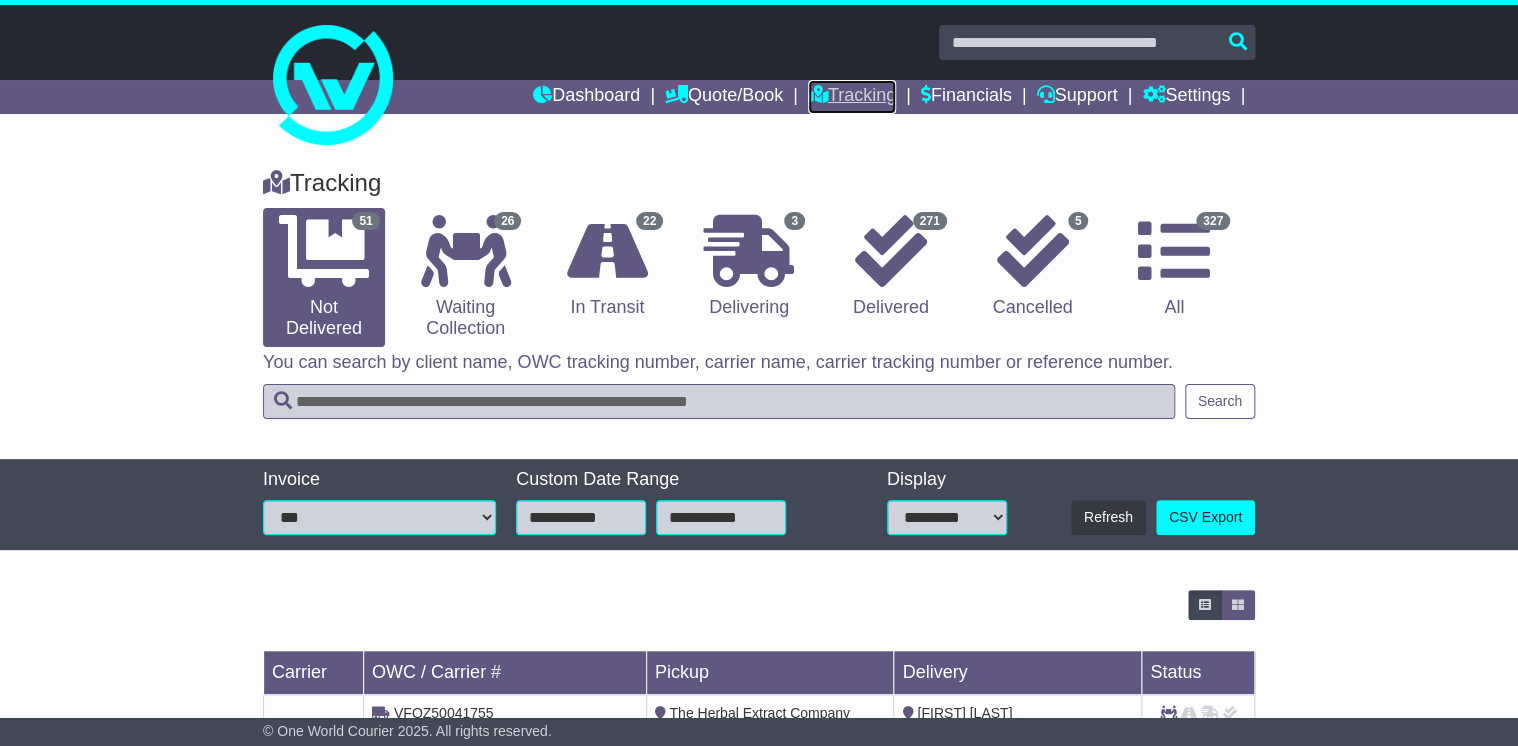 click on "Tracking" at bounding box center (852, 97) 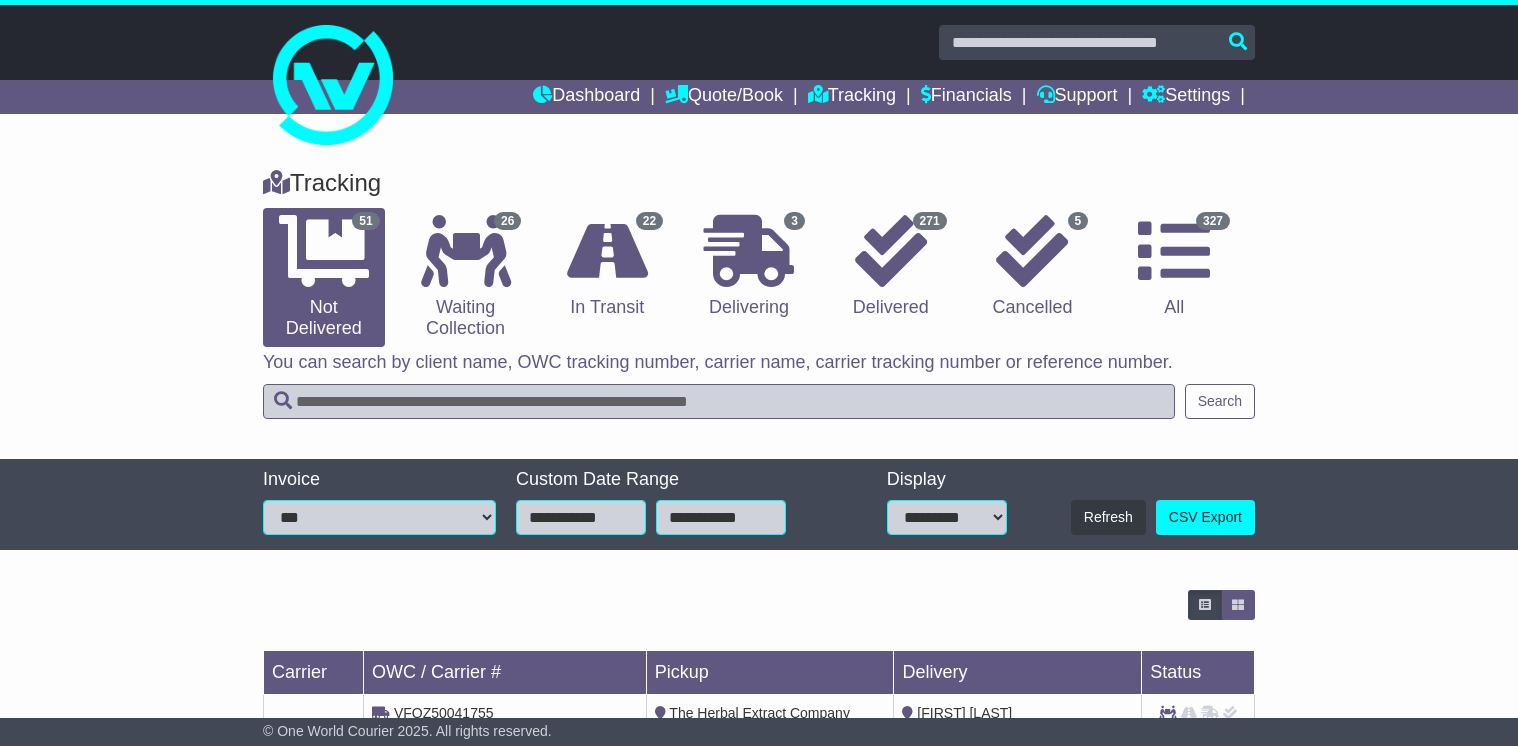 scroll, scrollTop: 0, scrollLeft: 0, axis: both 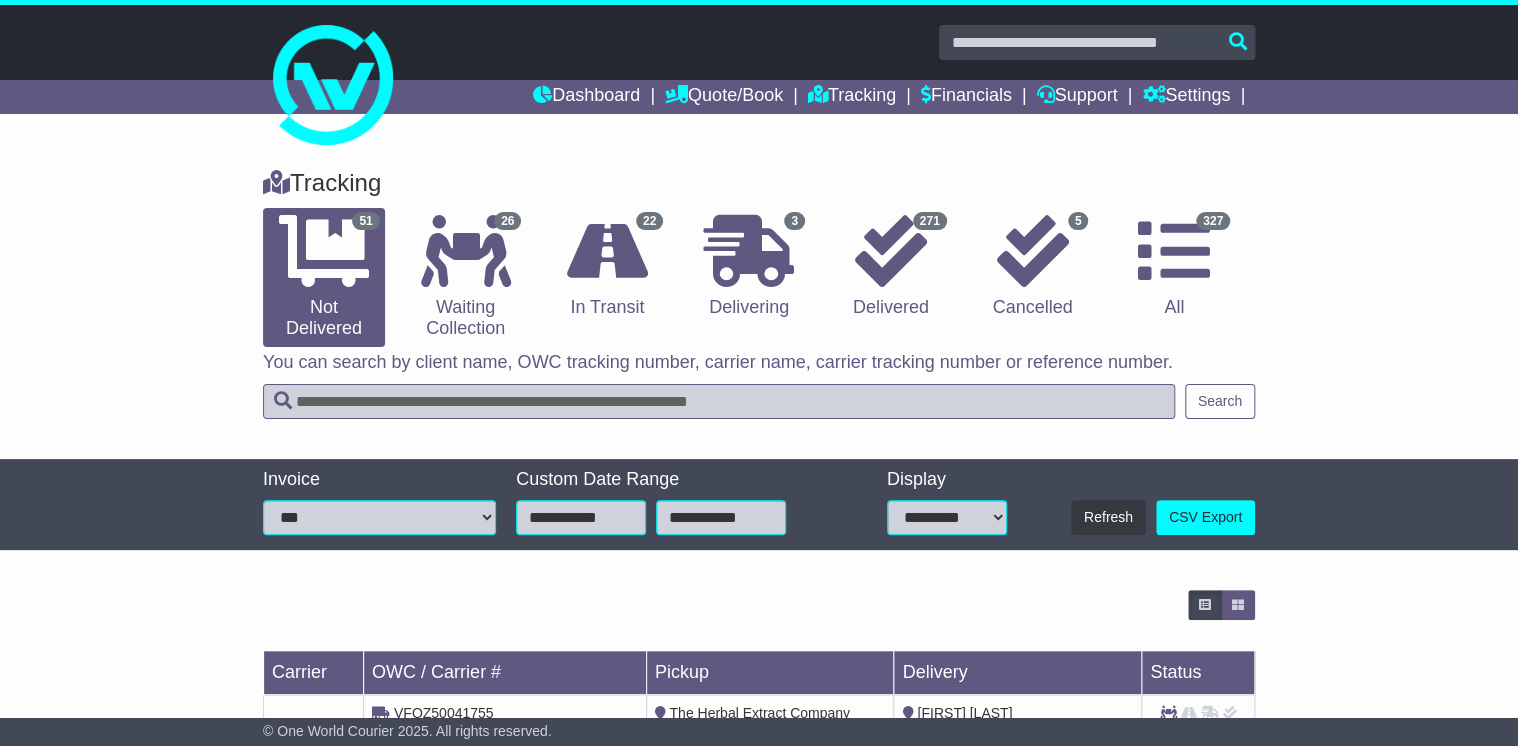 click at bounding box center [719, 401] 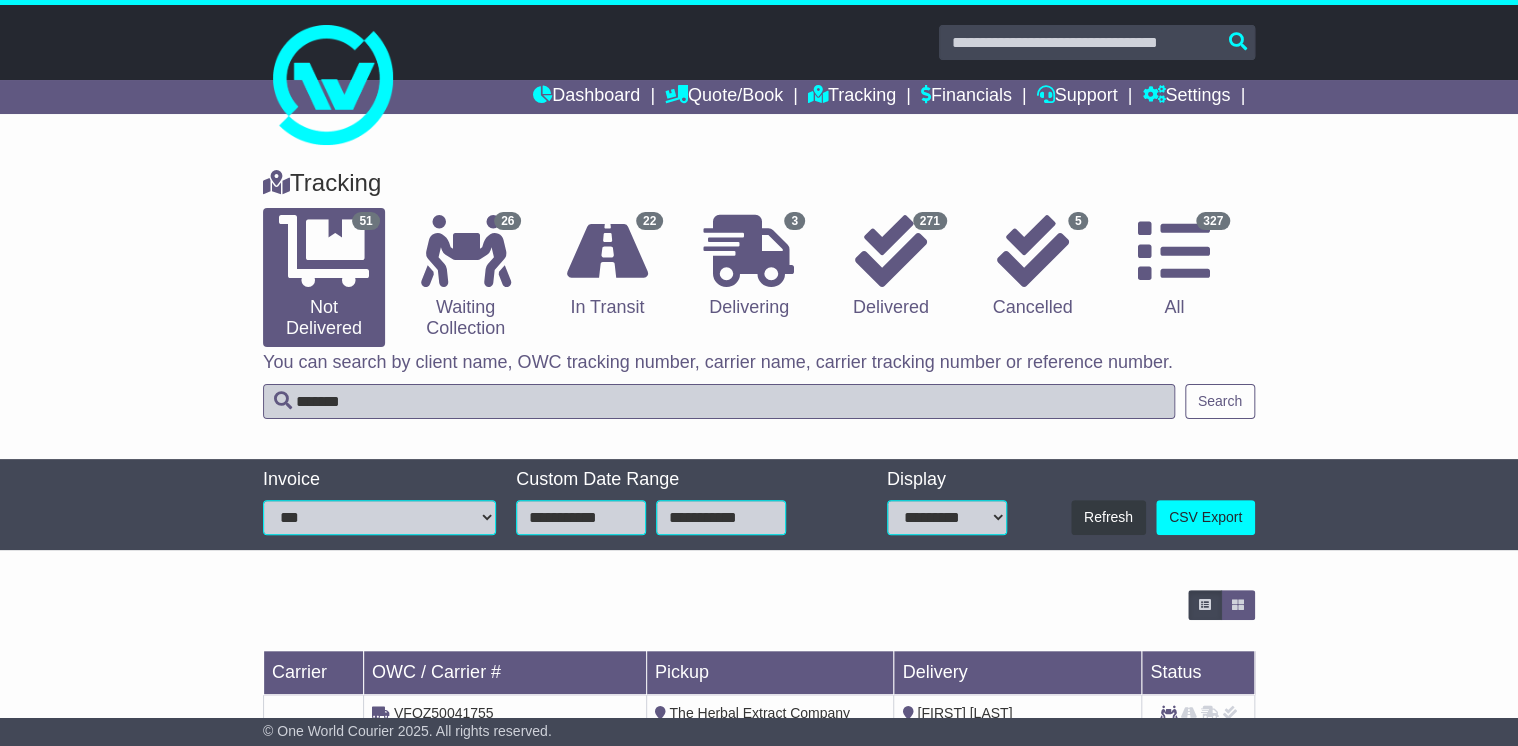 type on "*******" 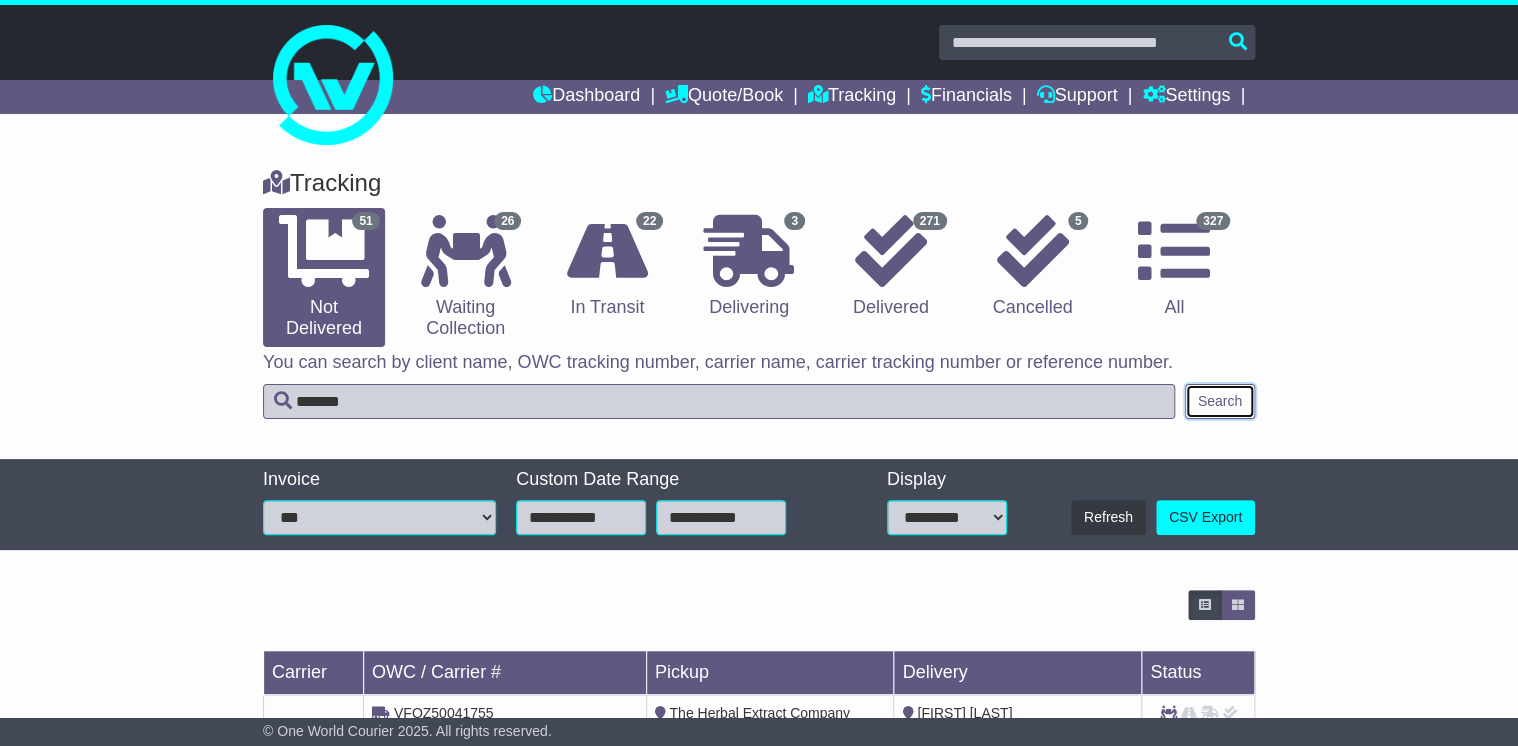 drag, startPoint x: 1220, startPoint y: 396, endPoint x: 1279, endPoint y: 412, distance: 61.13101 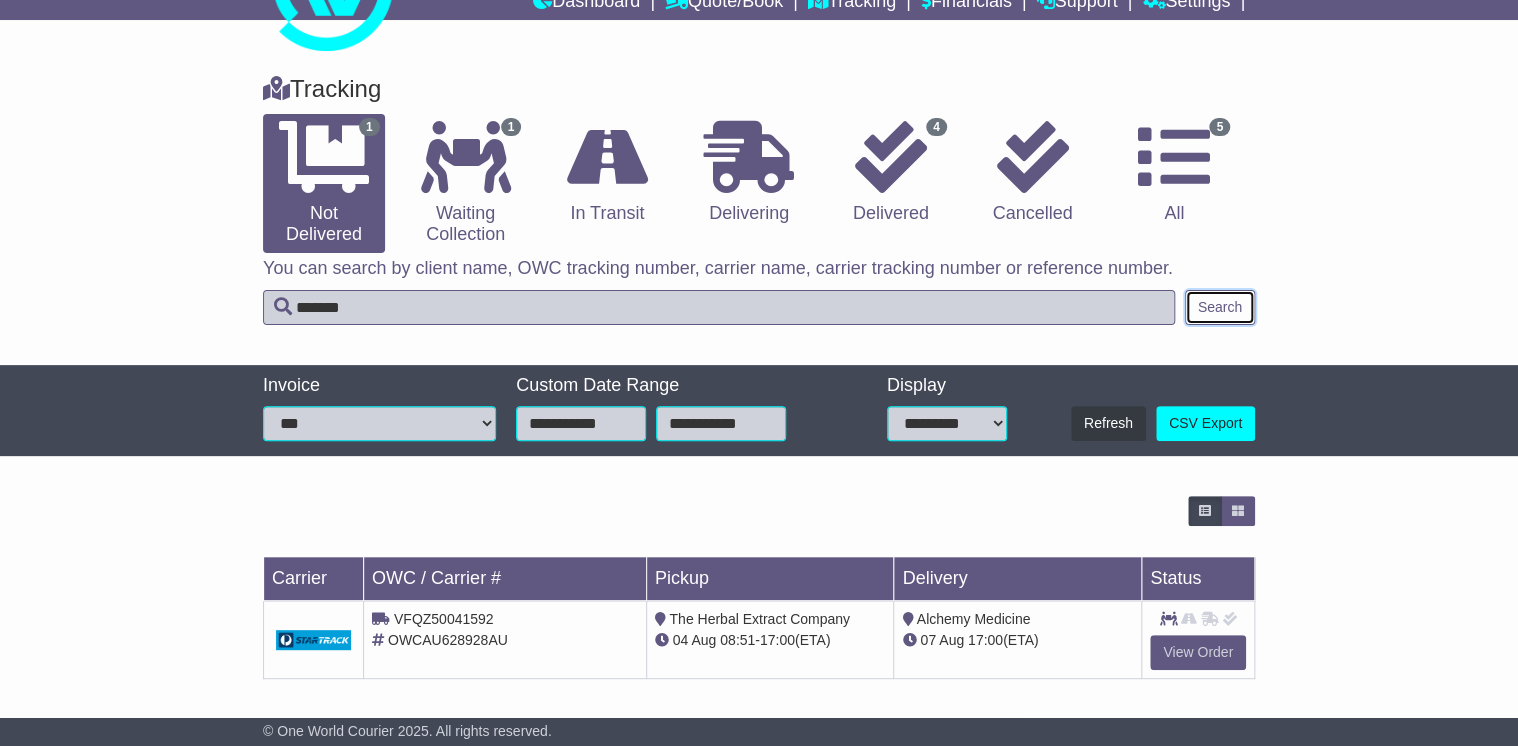 scroll, scrollTop: 96, scrollLeft: 0, axis: vertical 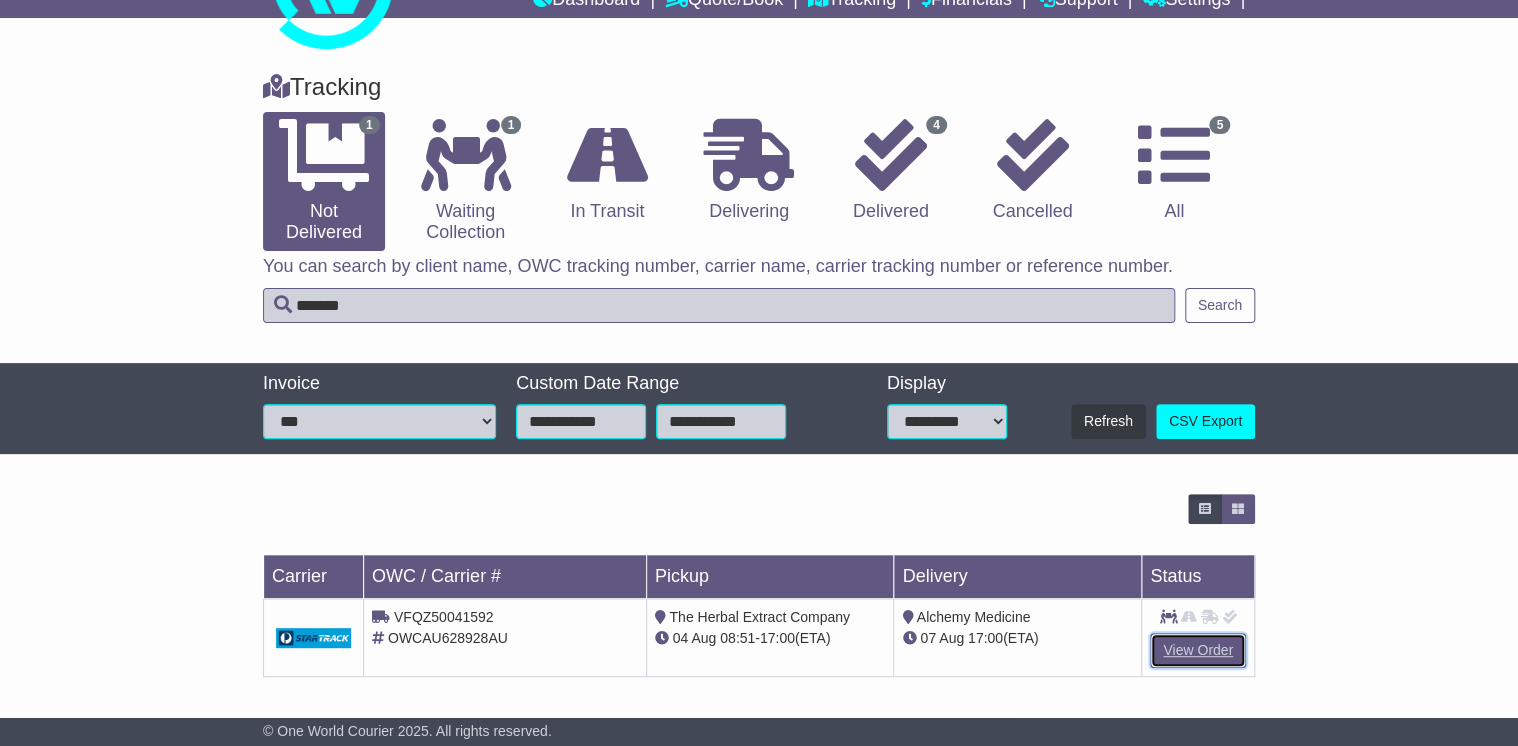 click on "View Order" at bounding box center [1198, 650] 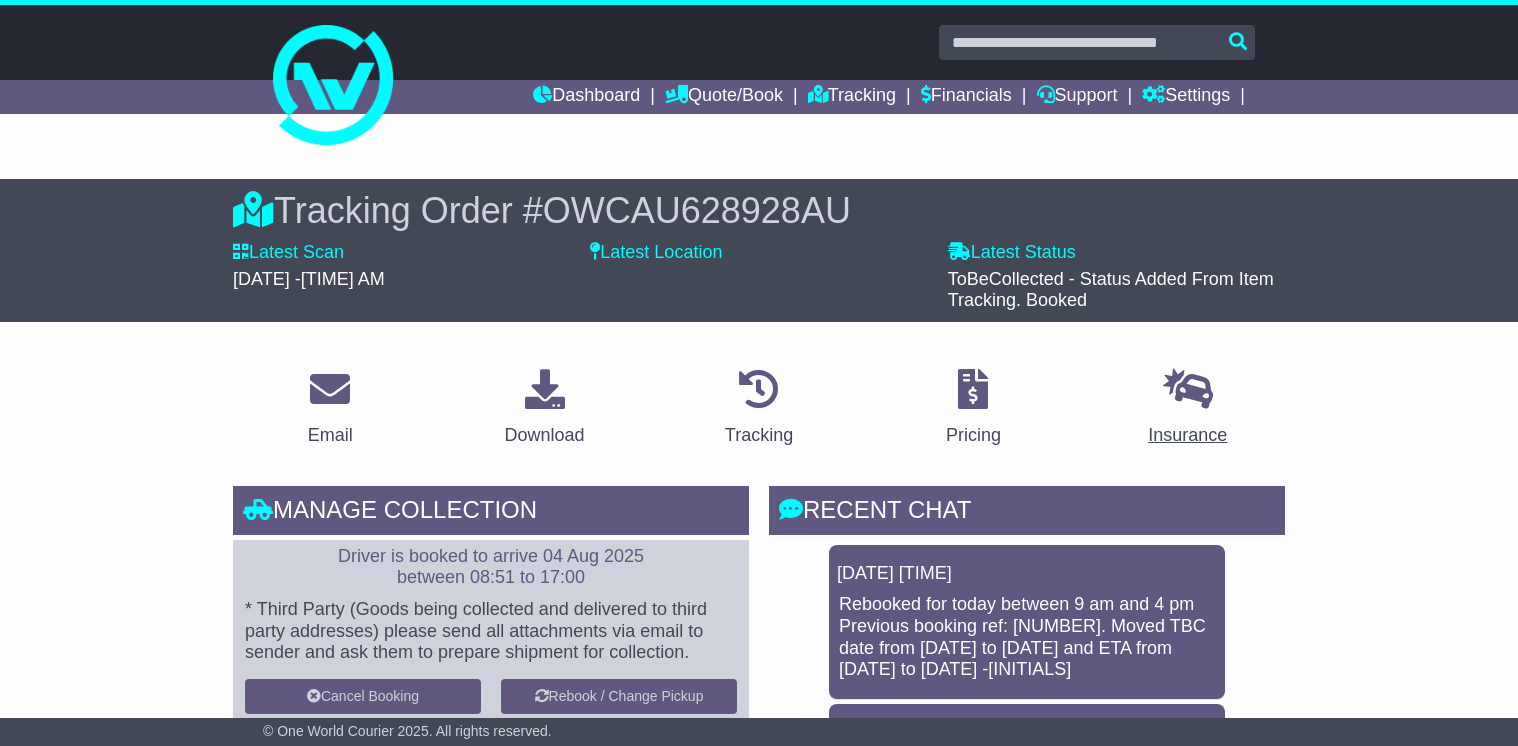 scroll, scrollTop: 0, scrollLeft: 0, axis: both 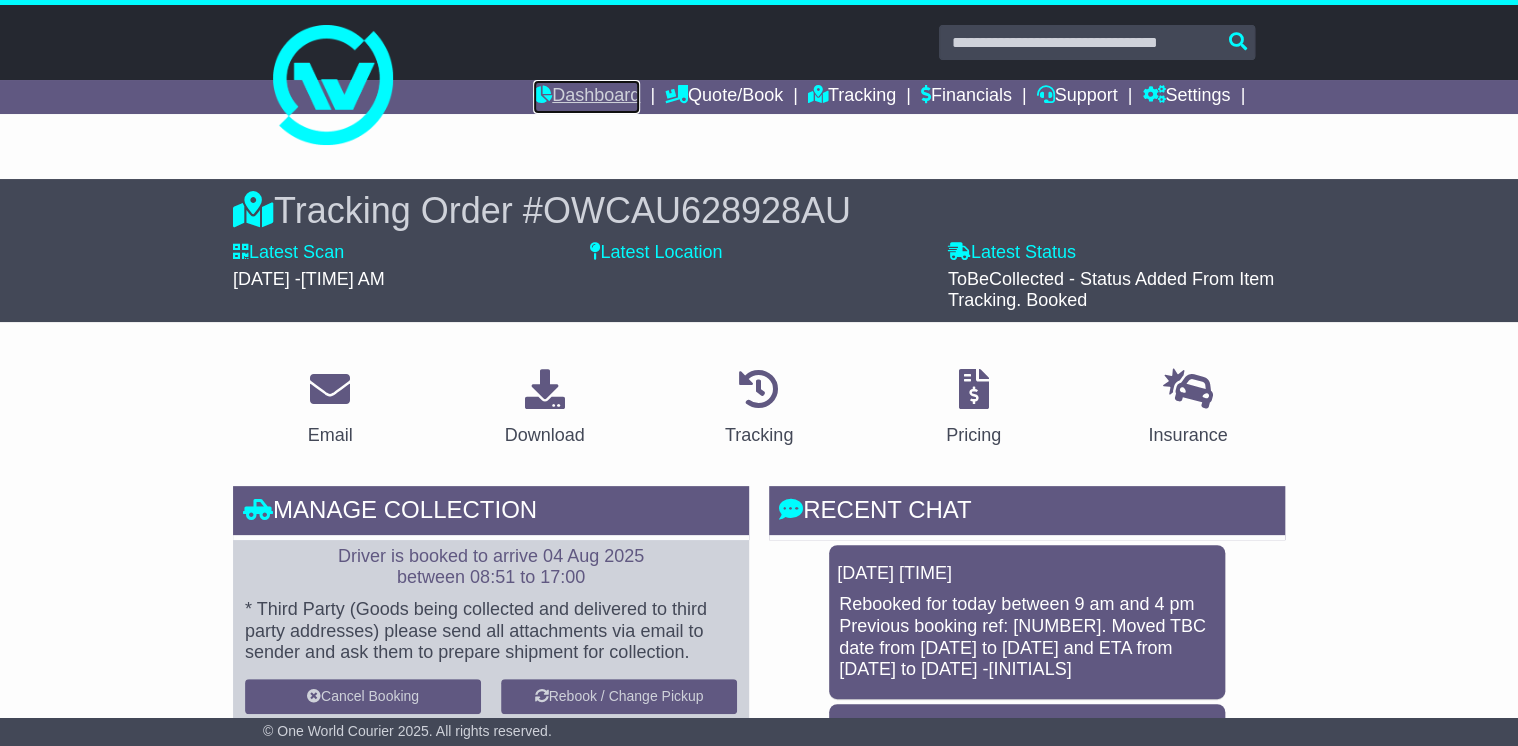 click on "Dashboard" at bounding box center (586, 97) 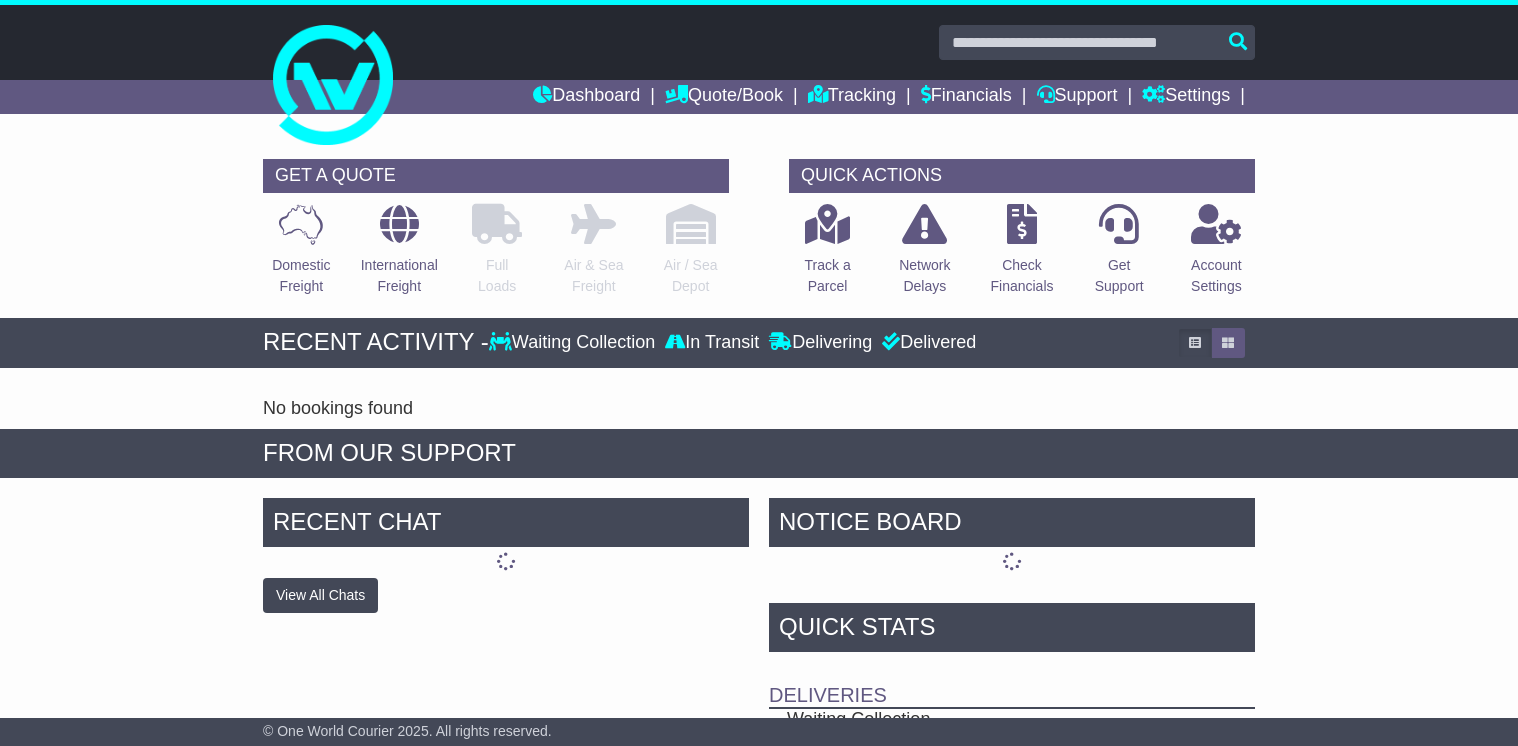 scroll, scrollTop: 0, scrollLeft: 0, axis: both 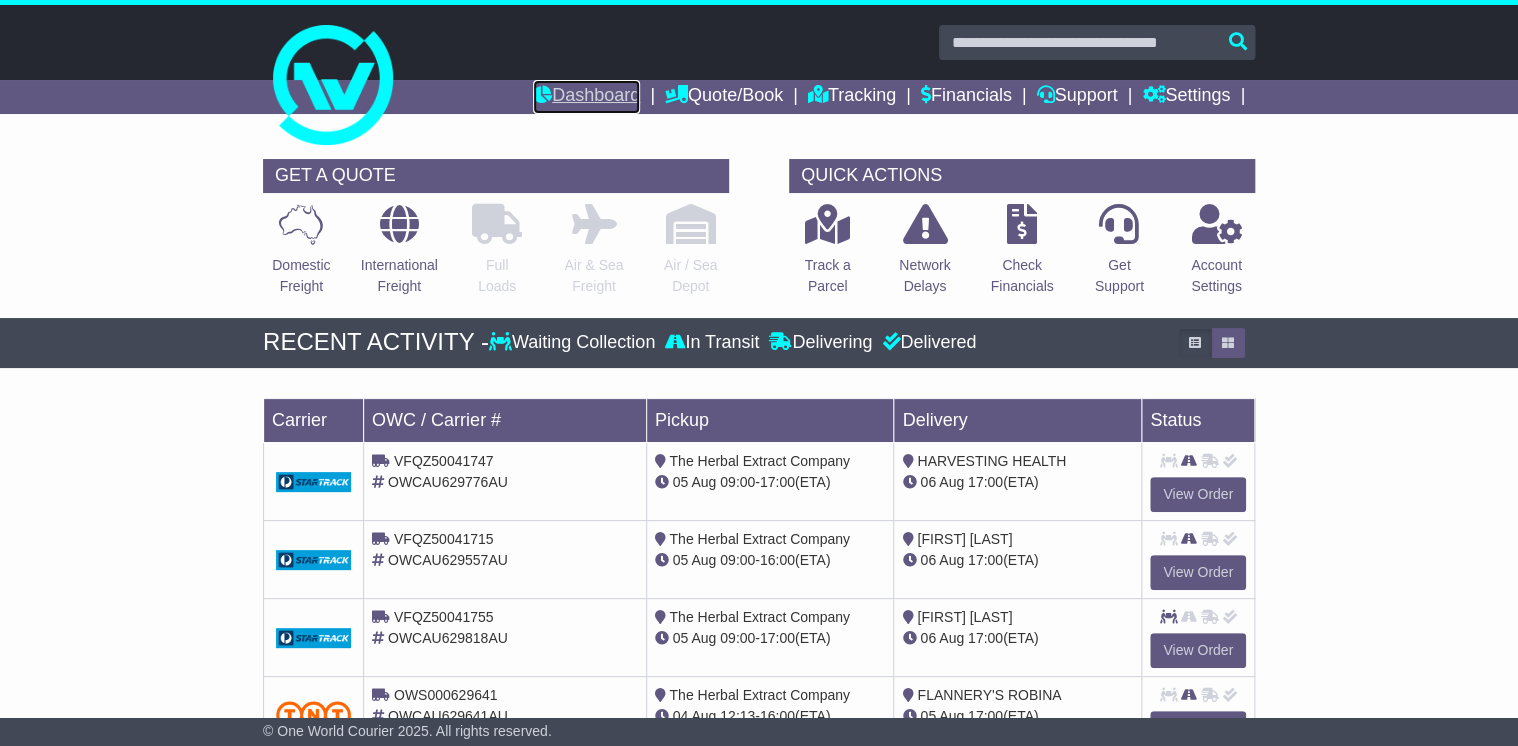 click on "Dashboard" at bounding box center [586, 97] 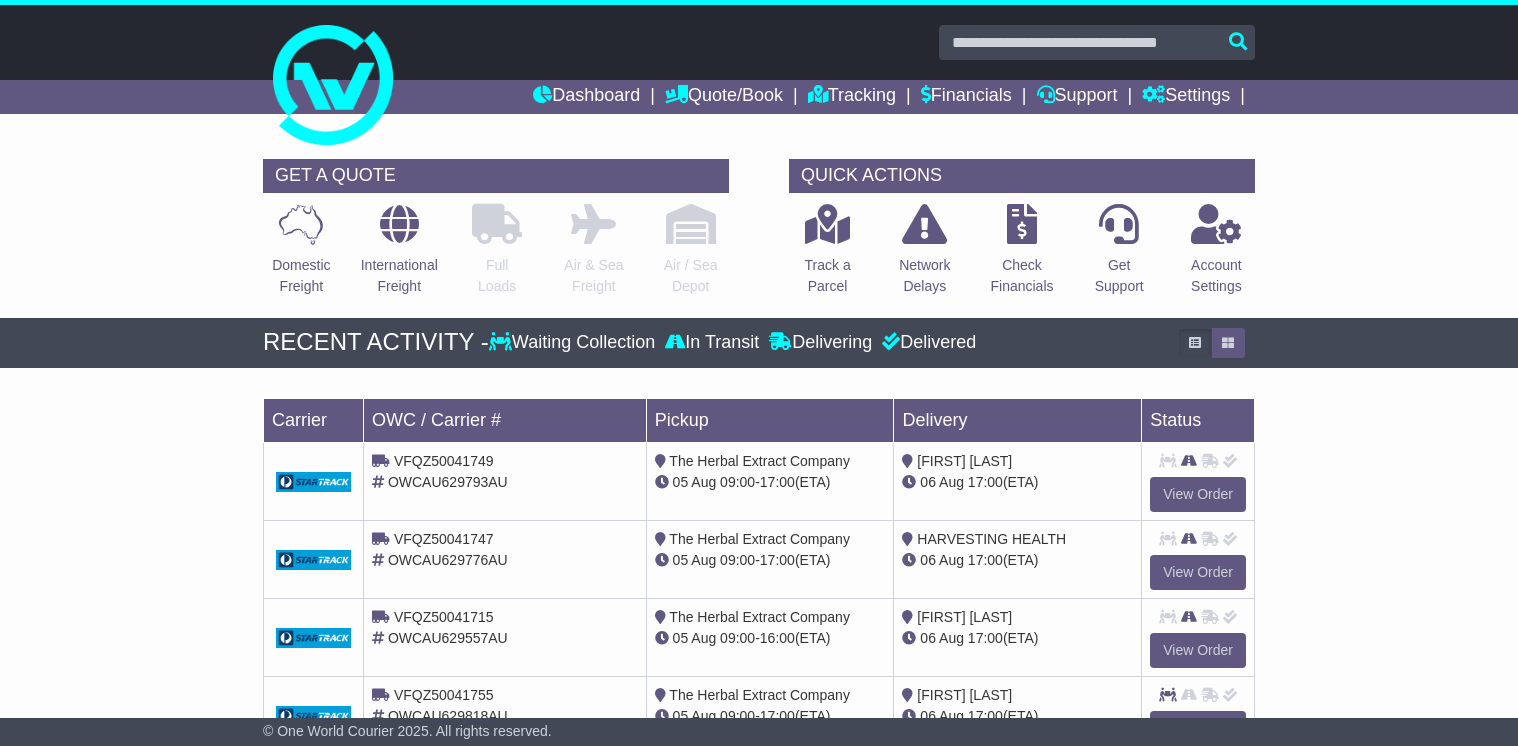 scroll, scrollTop: 0, scrollLeft: 0, axis: both 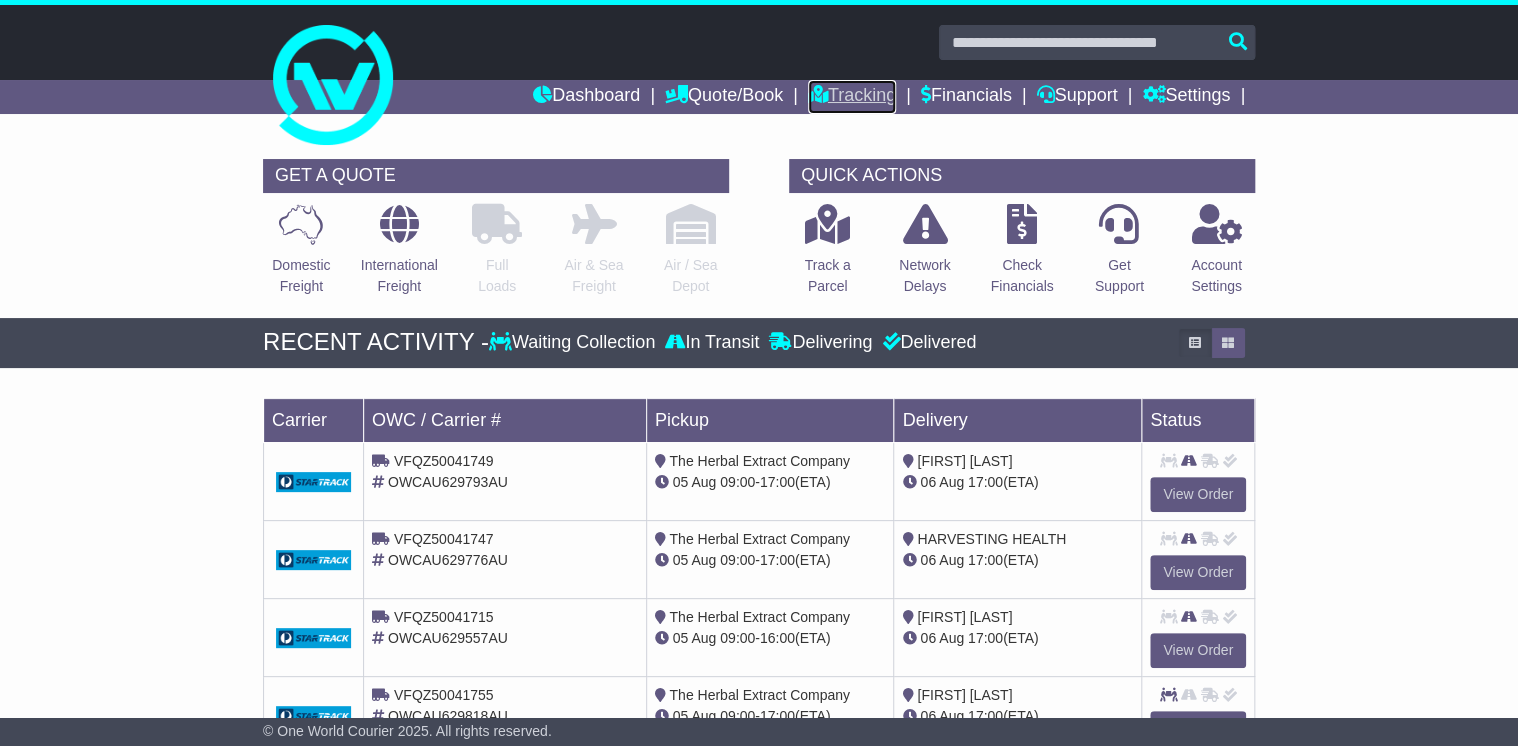 click on "Tracking" at bounding box center [852, 97] 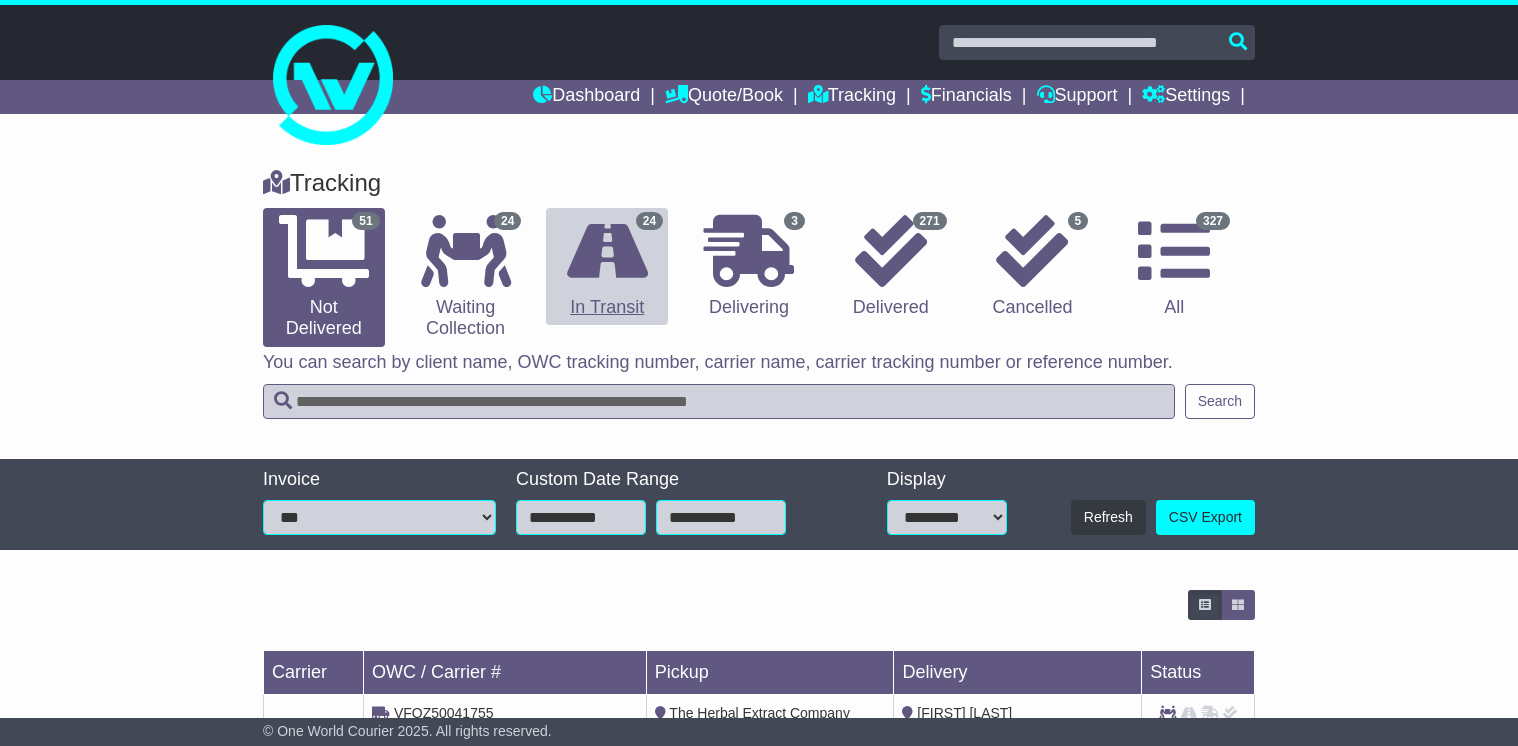 scroll, scrollTop: 0, scrollLeft: 0, axis: both 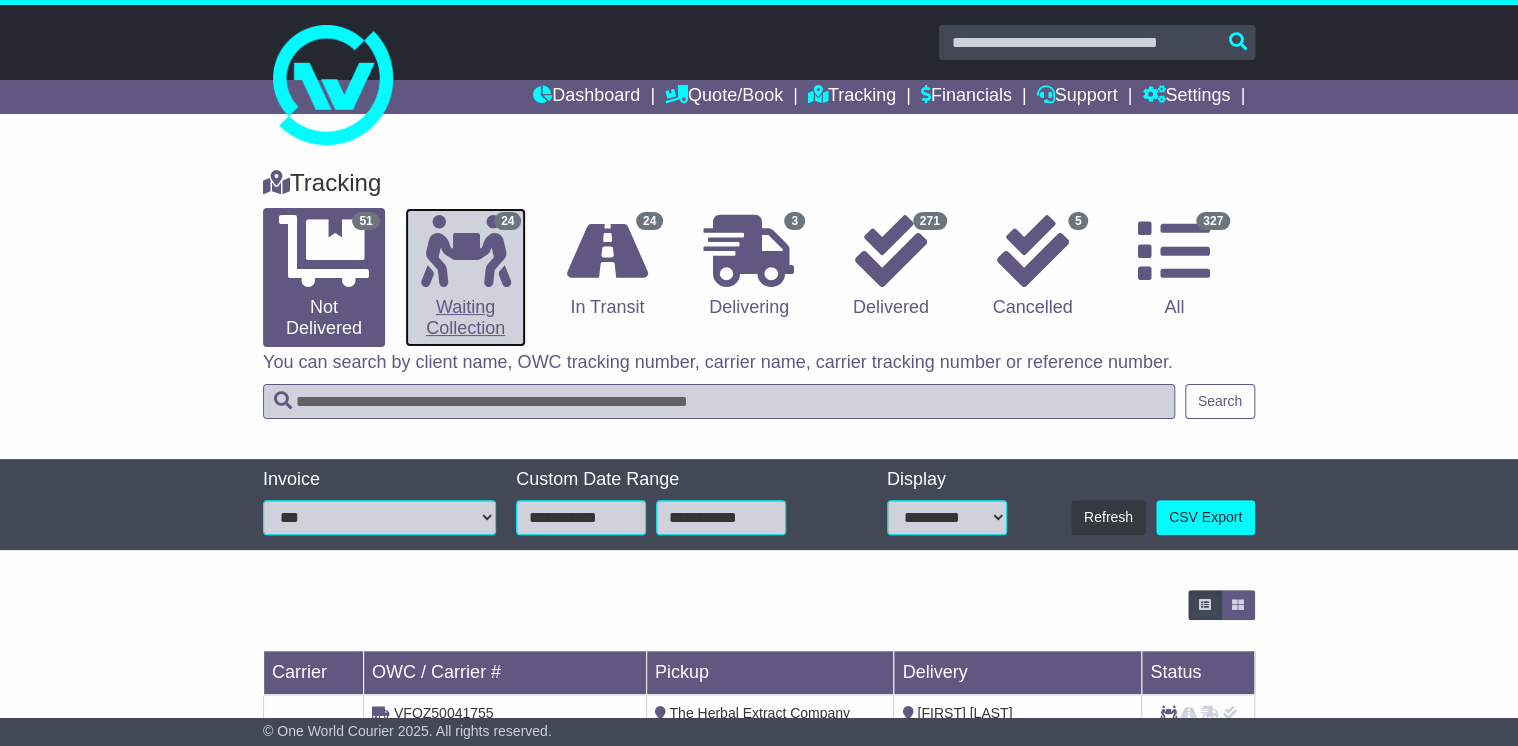 click on "24
Waiting Collection" at bounding box center (466, 277) 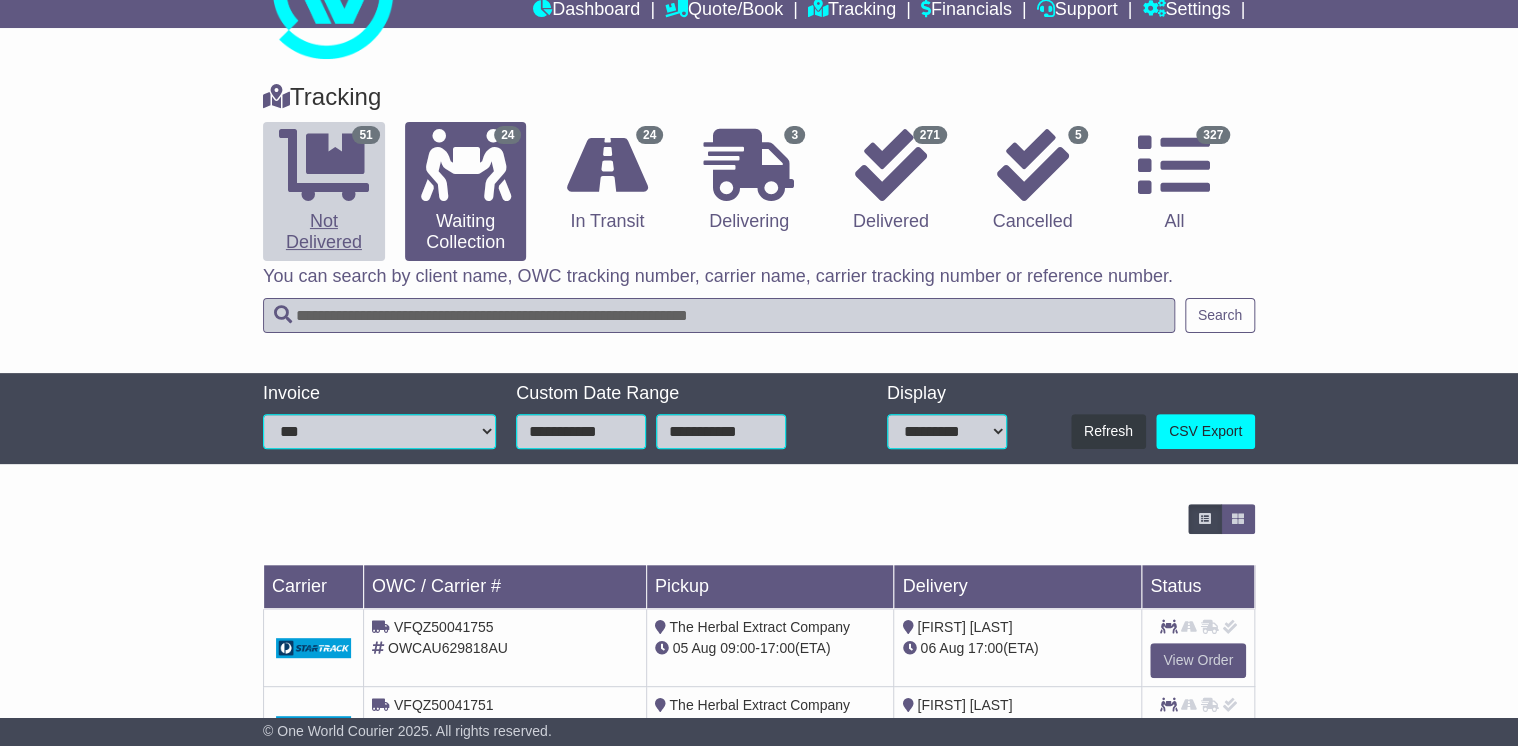 scroll, scrollTop: 80, scrollLeft: 0, axis: vertical 